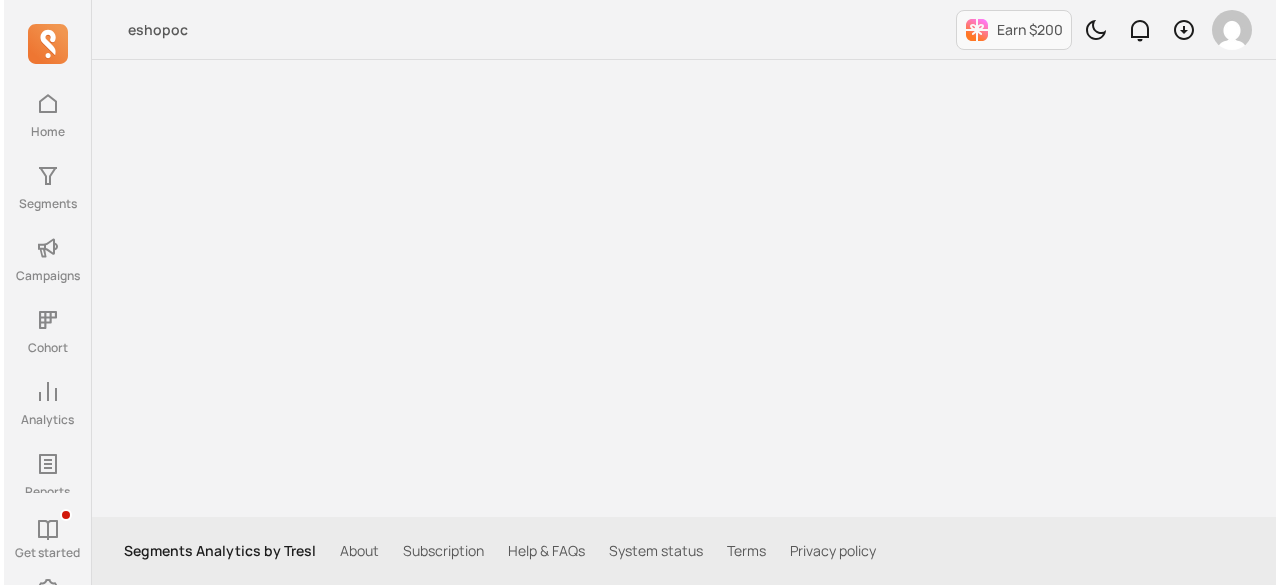 scroll, scrollTop: 0, scrollLeft: 0, axis: both 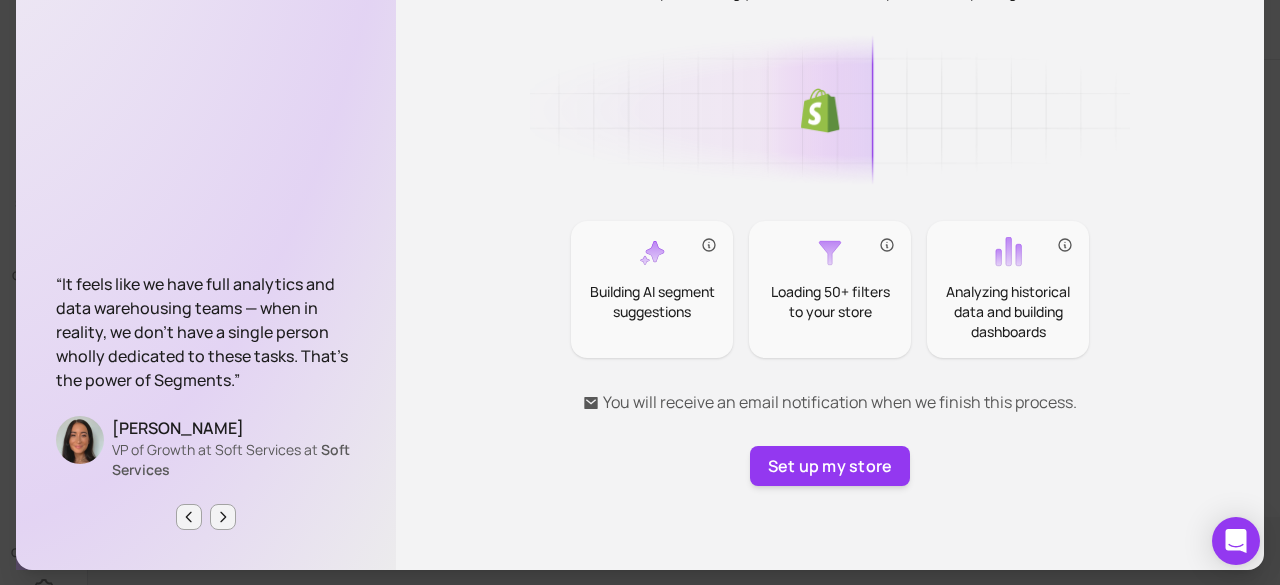 click on "Let's get started We’re processing your store’s data to provide deep insights. Building AI segment suggestions Loading 50+ filters to your store Analyzing historical data and building dashboards You will receive an email notification when we finish this process. Set up my store" at bounding box center (830, 190) 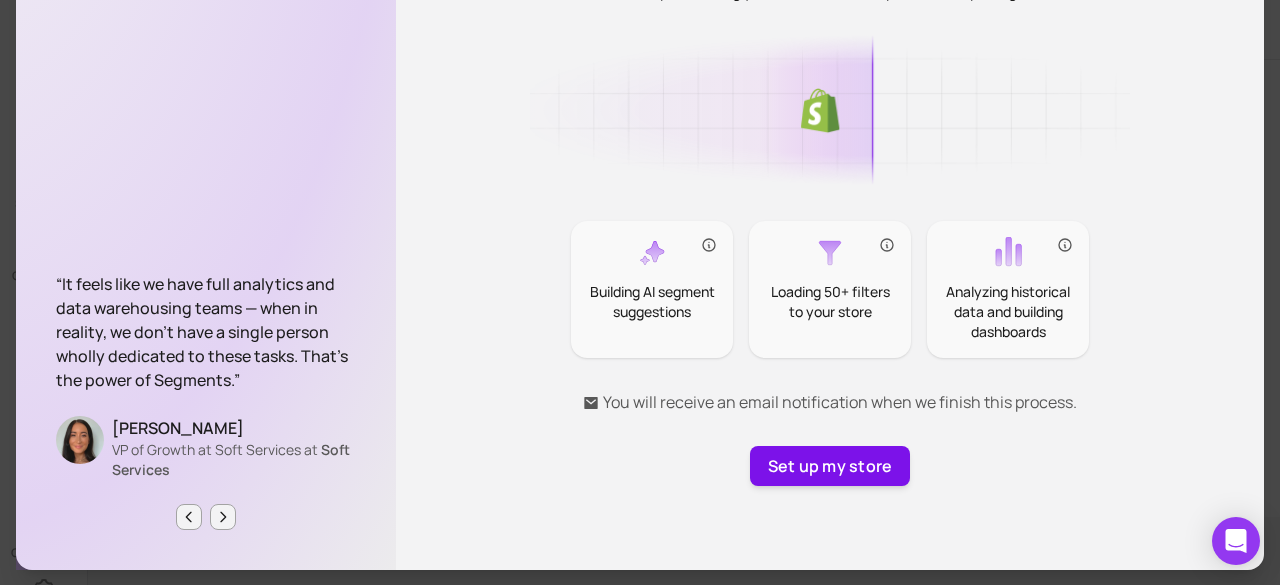click on "Set up my store" at bounding box center (830, 466) 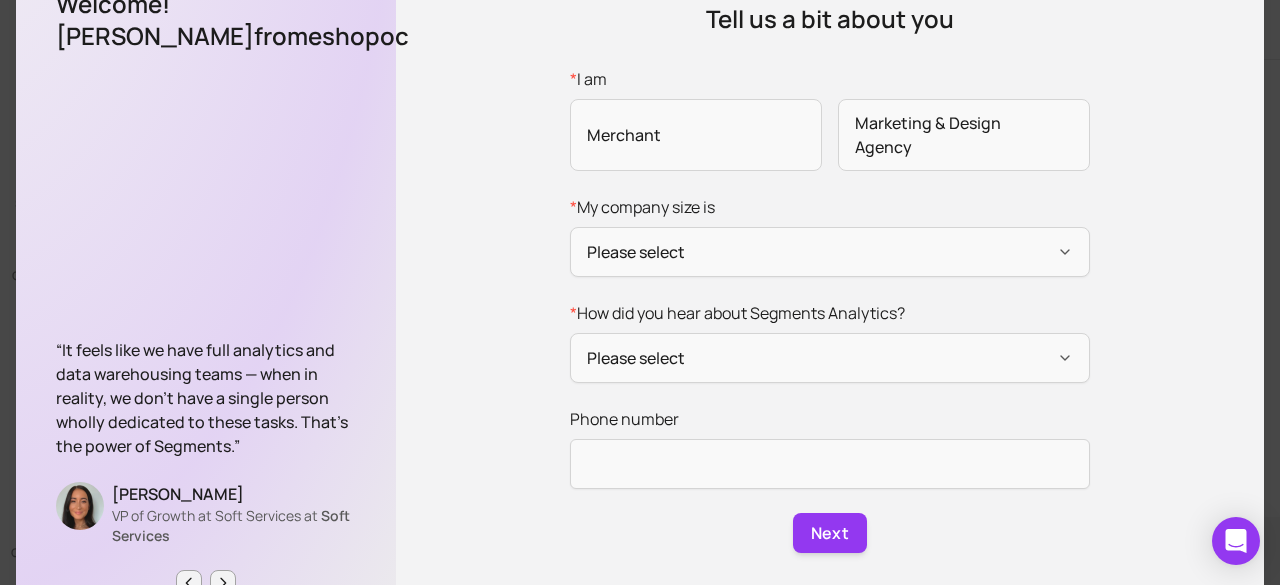scroll, scrollTop: 206, scrollLeft: 0, axis: vertical 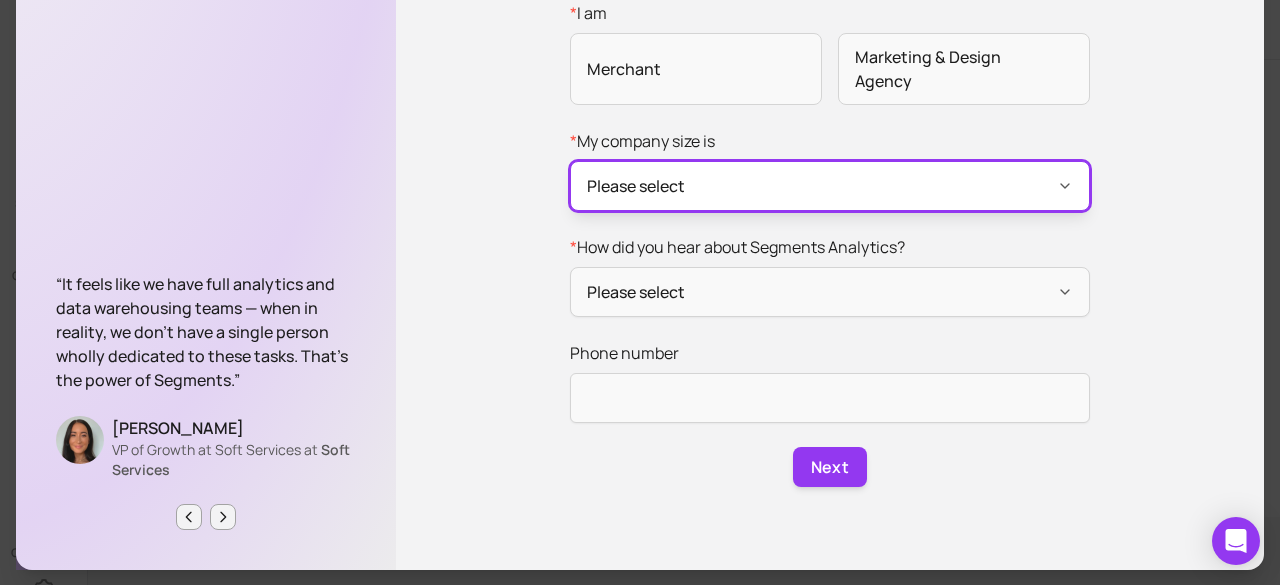 click on "Please select" at bounding box center (830, 186) 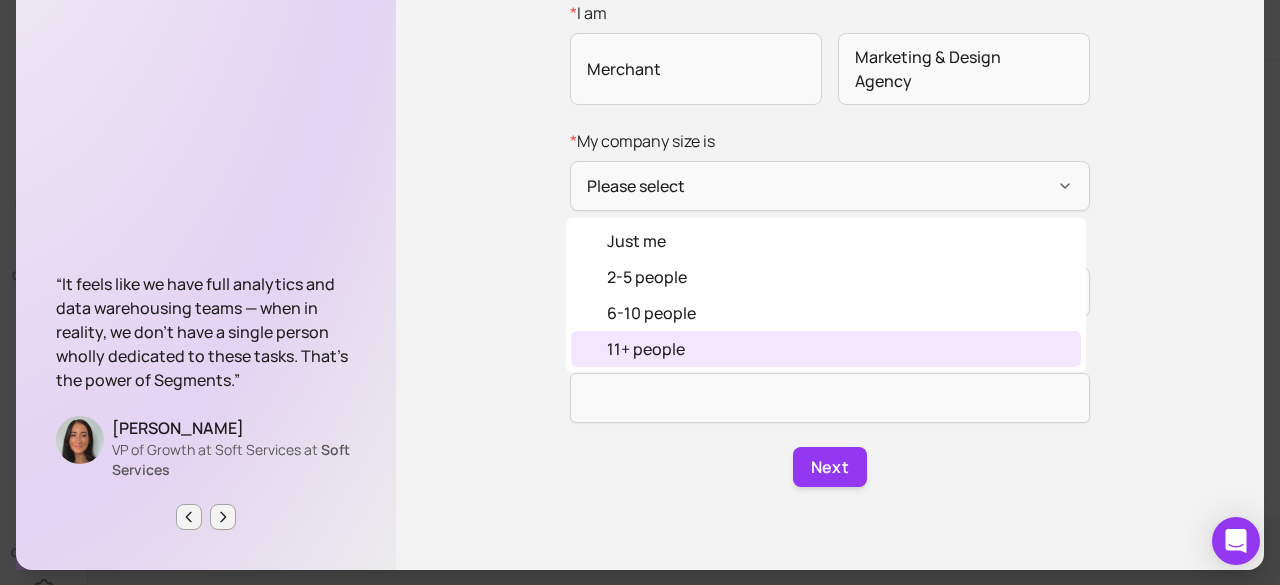 click on "11+ people" at bounding box center (826, 349) 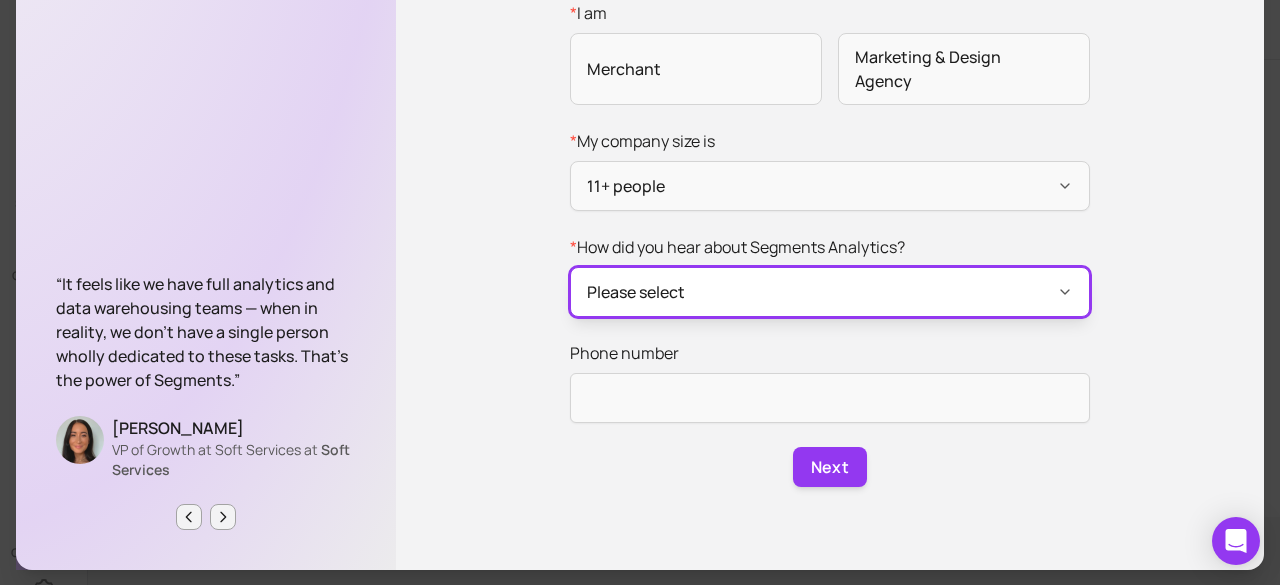 click on "Please select" at bounding box center (830, 292) 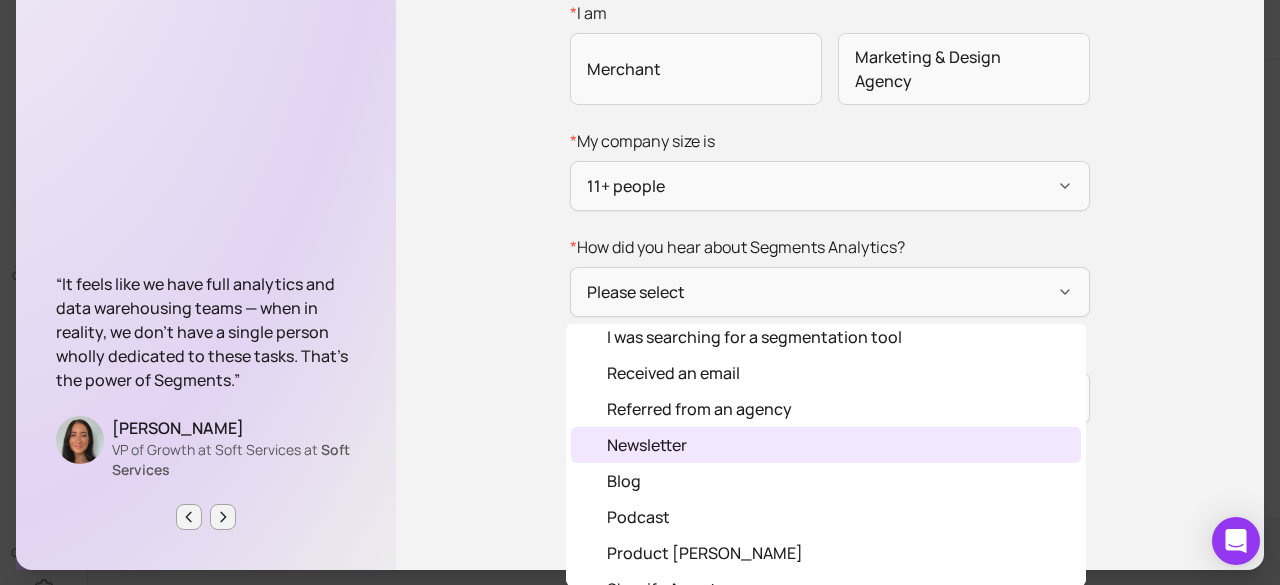 scroll, scrollTop: 0, scrollLeft: 0, axis: both 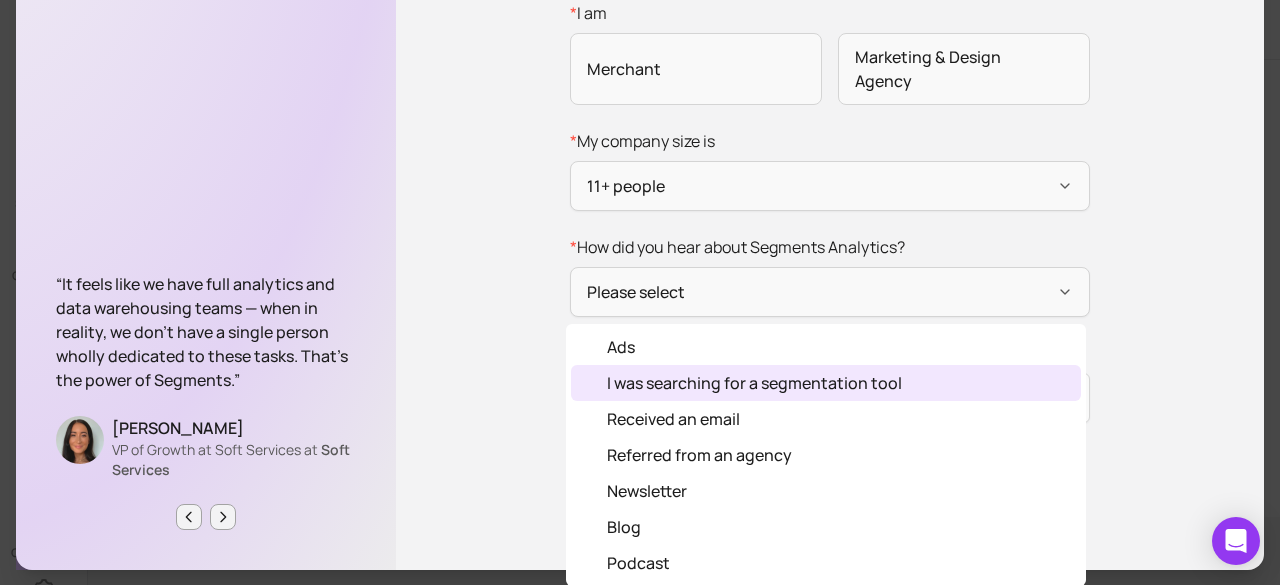 click on "I was searching for a segmentation tool" at bounding box center [754, 383] 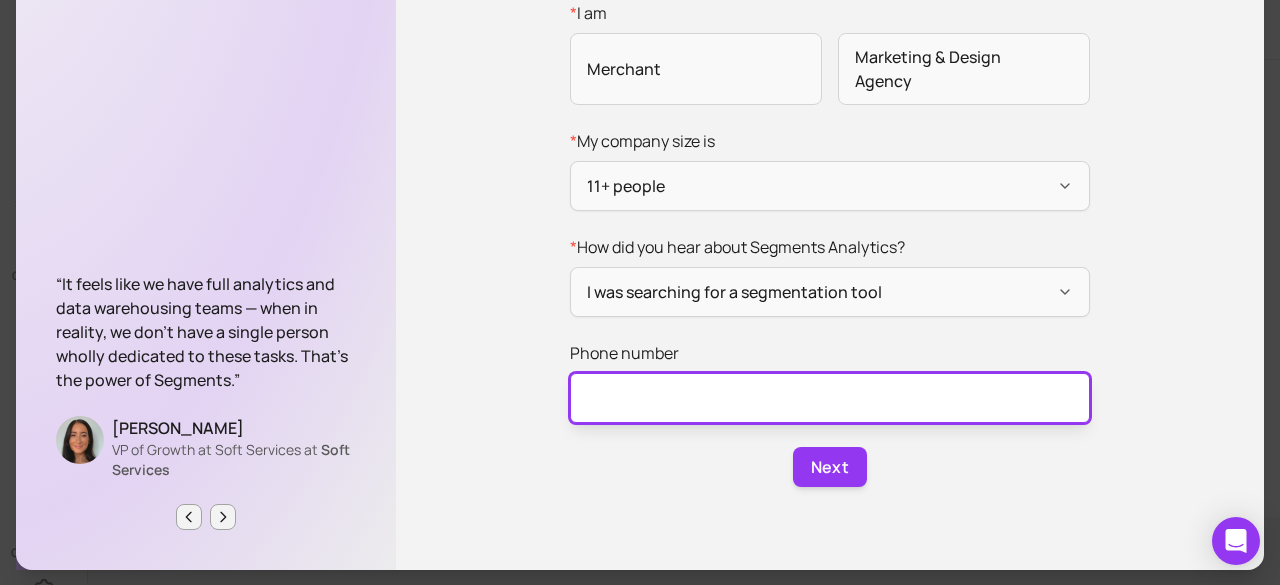 click on "Phone number" at bounding box center [830, 398] 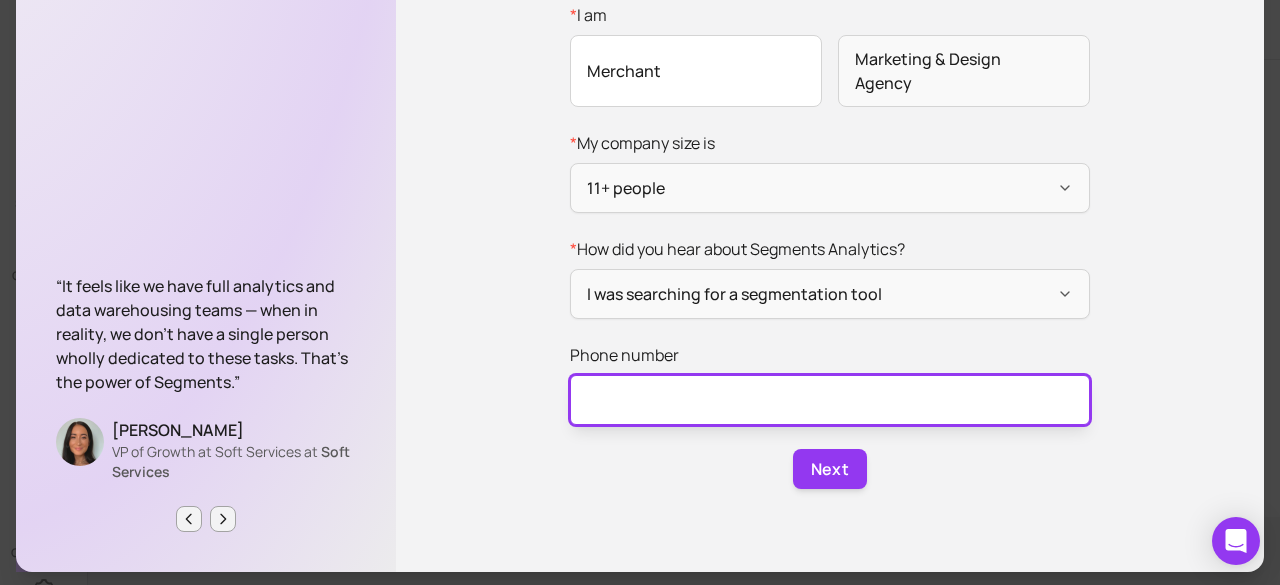 scroll, scrollTop: 206, scrollLeft: 0, axis: vertical 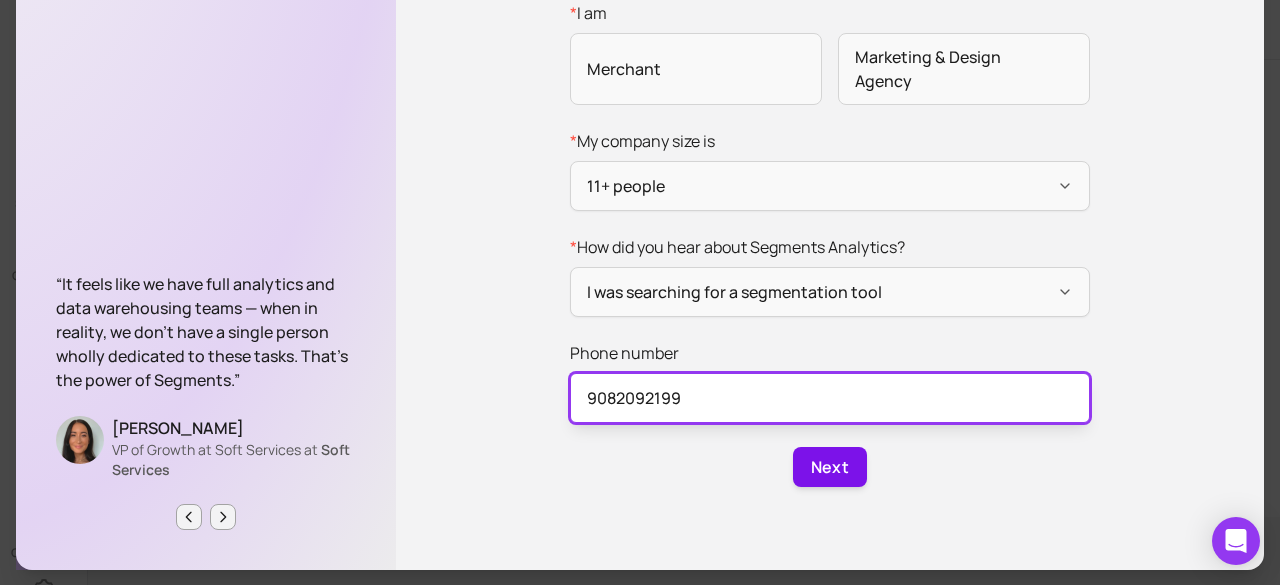 type on "9082092199" 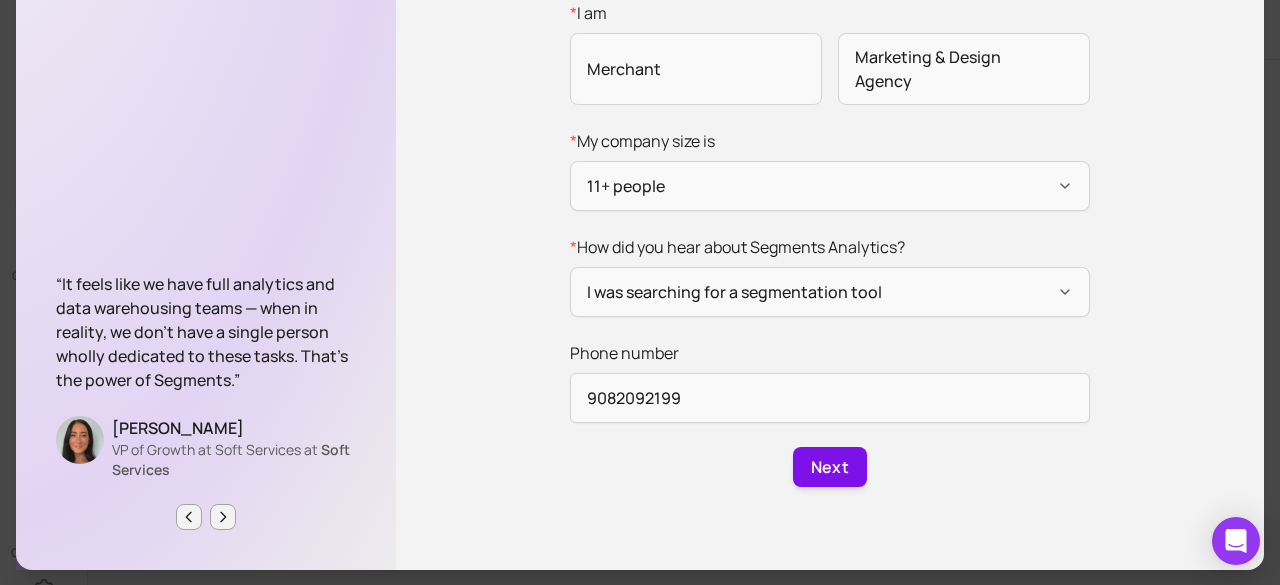 click on "Next" at bounding box center (830, 467) 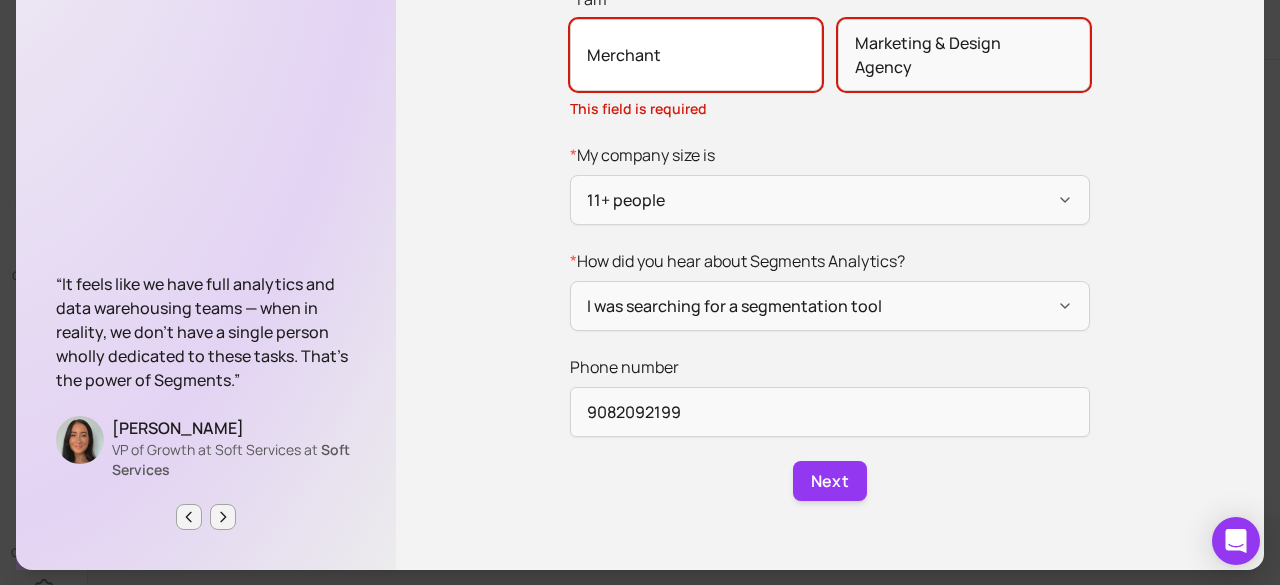 click on "Merchant" at bounding box center (696, 55) 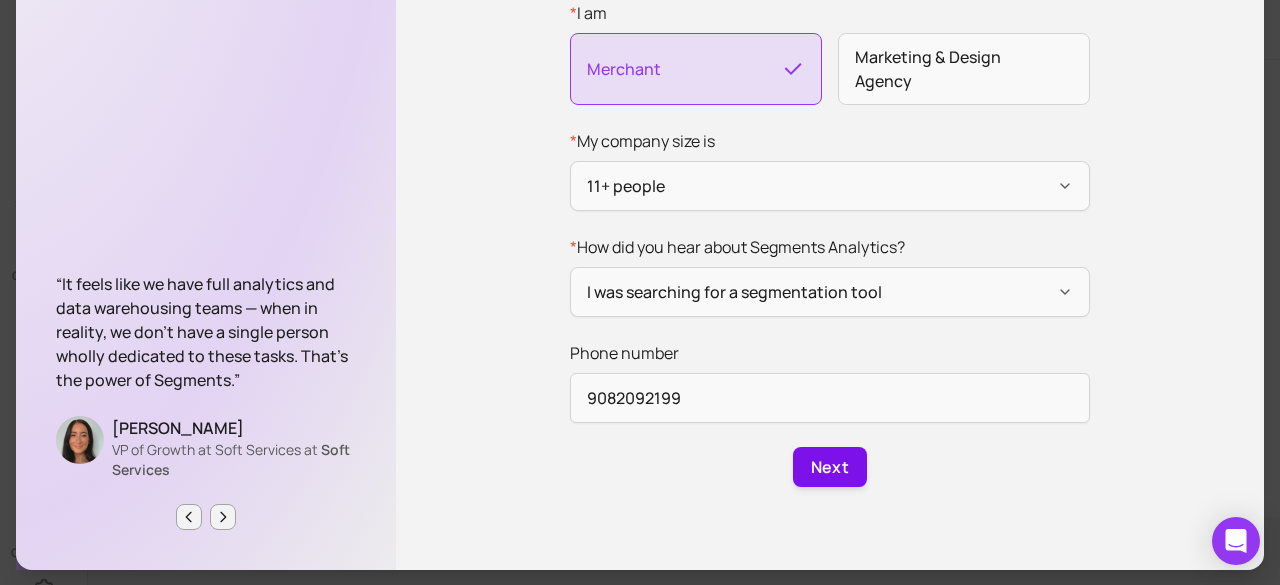 click on "Next" at bounding box center (830, 467) 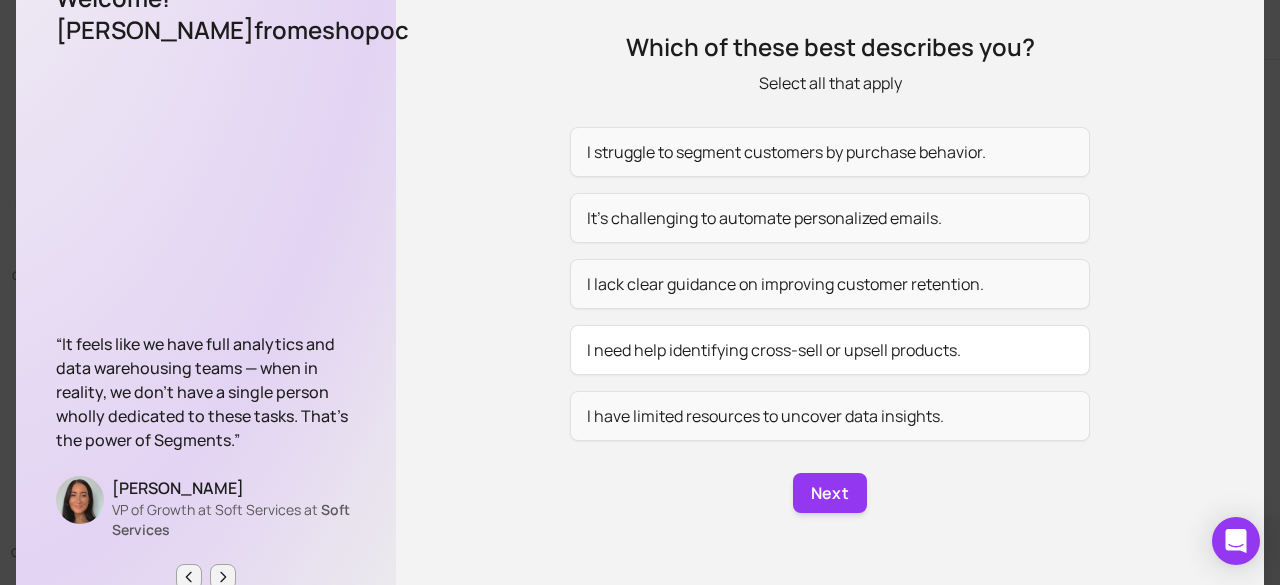 scroll, scrollTop: 148, scrollLeft: 0, axis: vertical 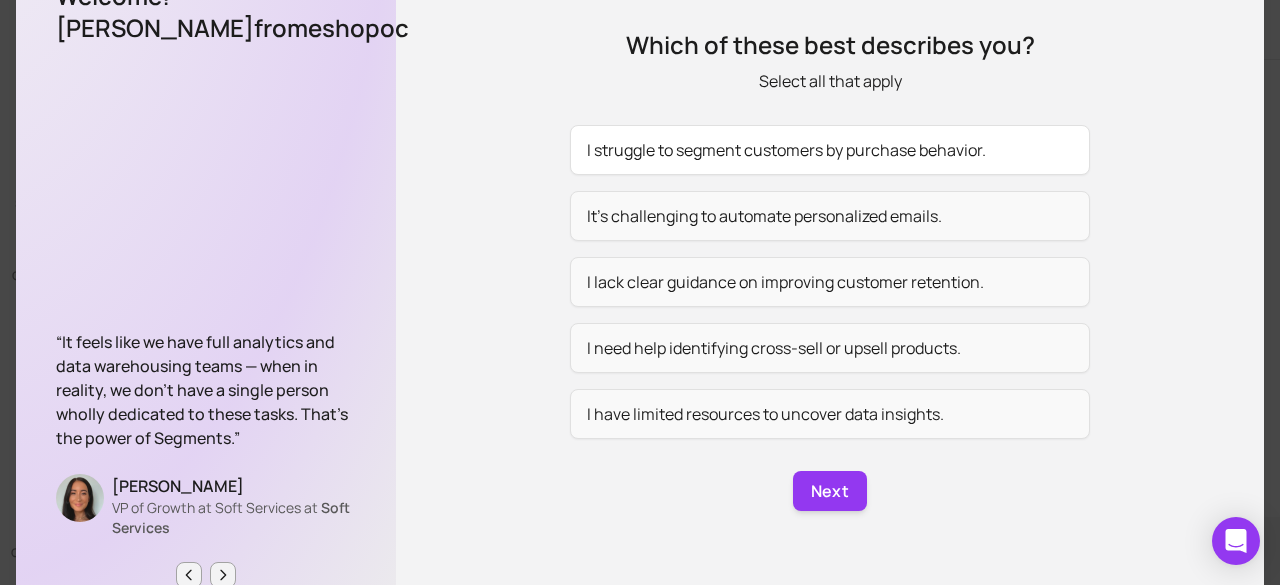 click on "I struggle to segment customers by purchase behavior." at bounding box center [830, 150] 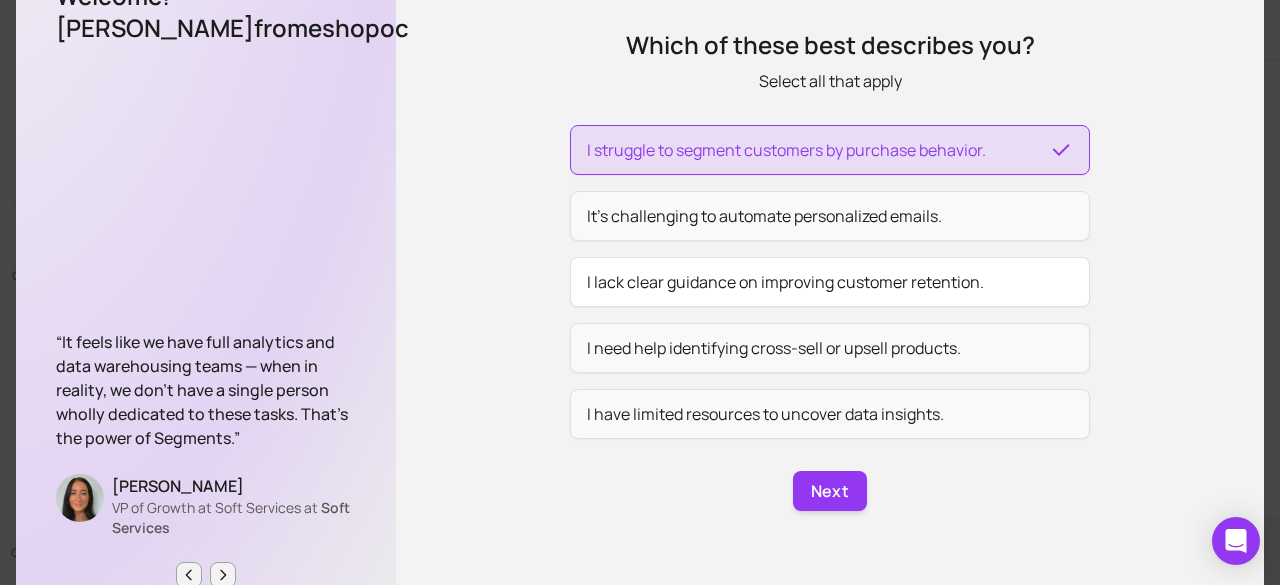 click on "I lack clear guidance on improving customer retention." at bounding box center [830, 282] 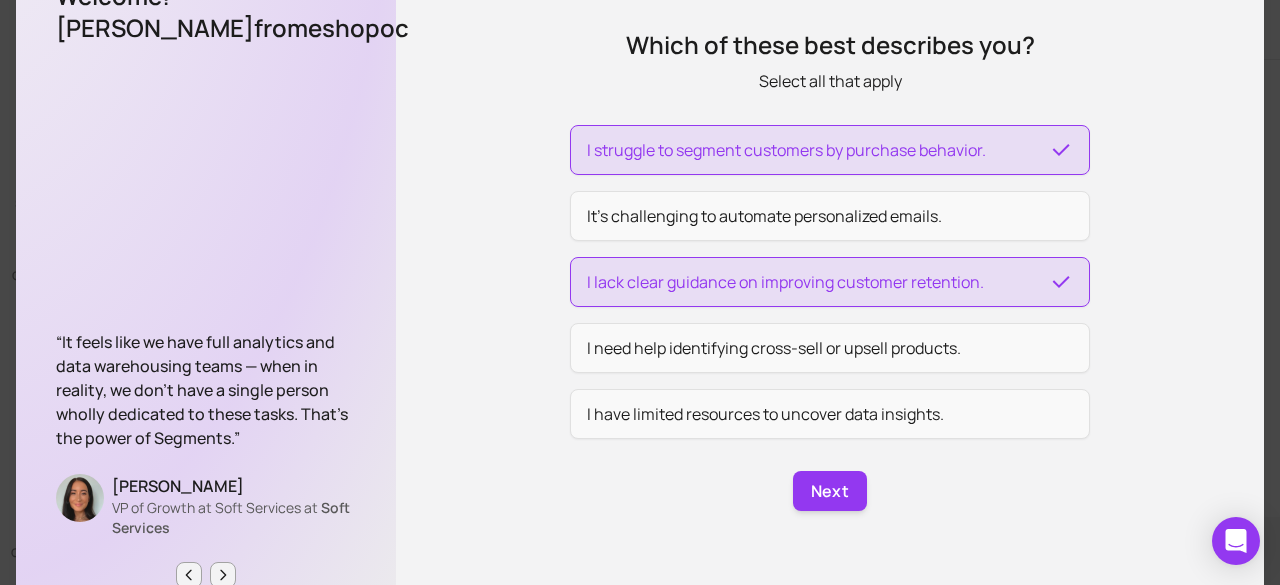 click on "I lack clear guidance on improving customer retention." at bounding box center [830, 282] 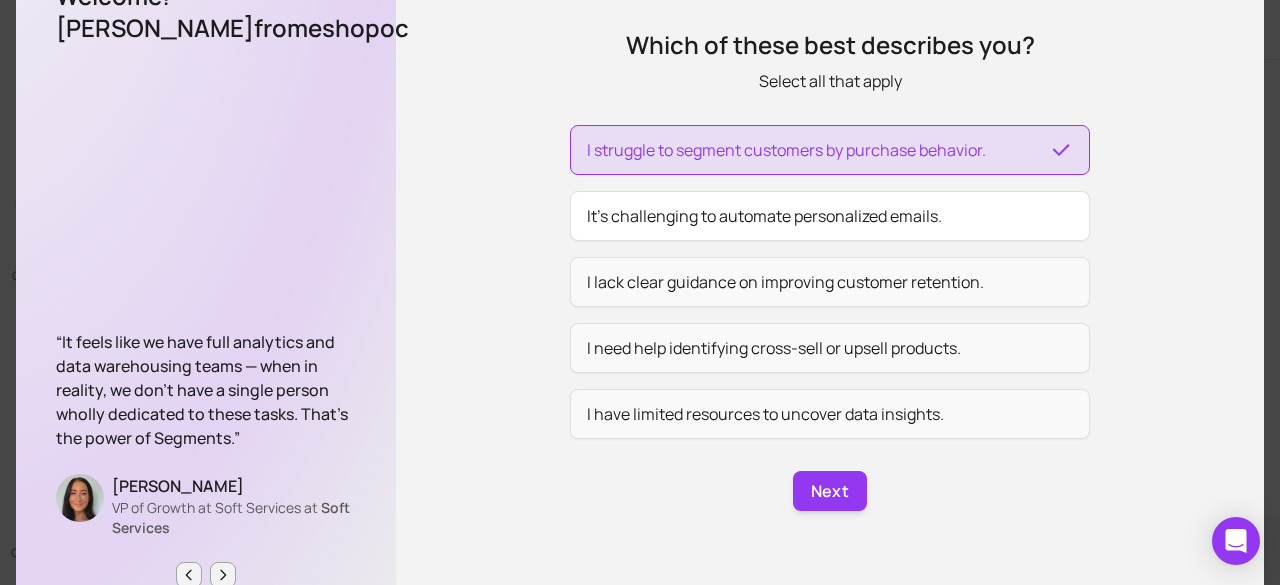 click on "It’s challenging to automate personalized emails." at bounding box center (830, 216) 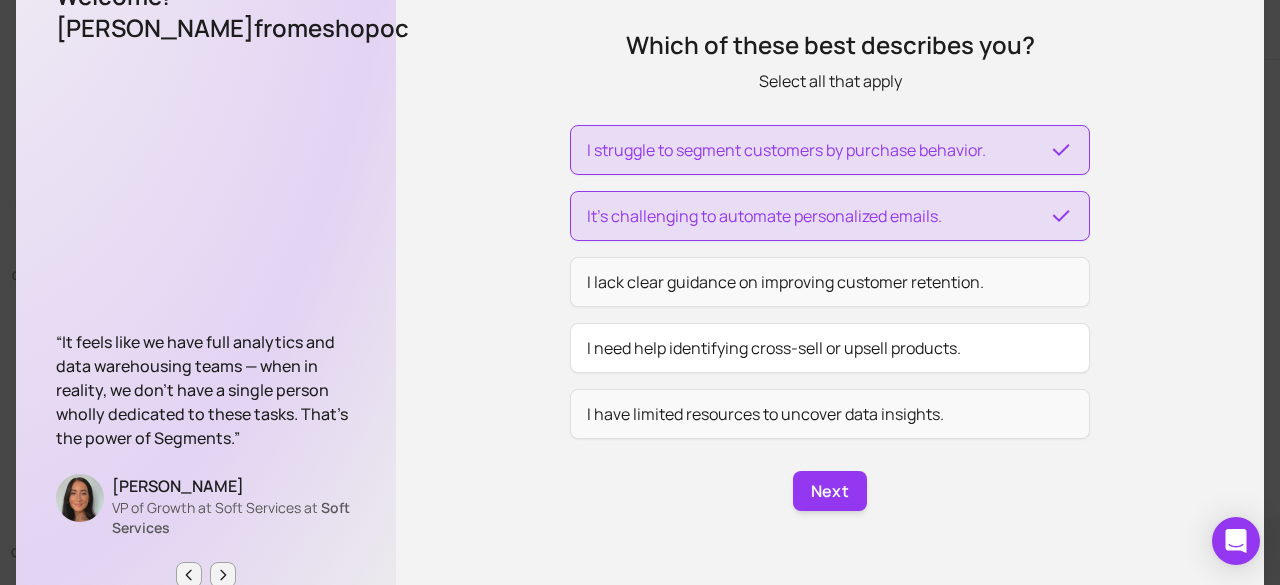 click on "I need help identifying cross-sell or upsell products." at bounding box center (830, 348) 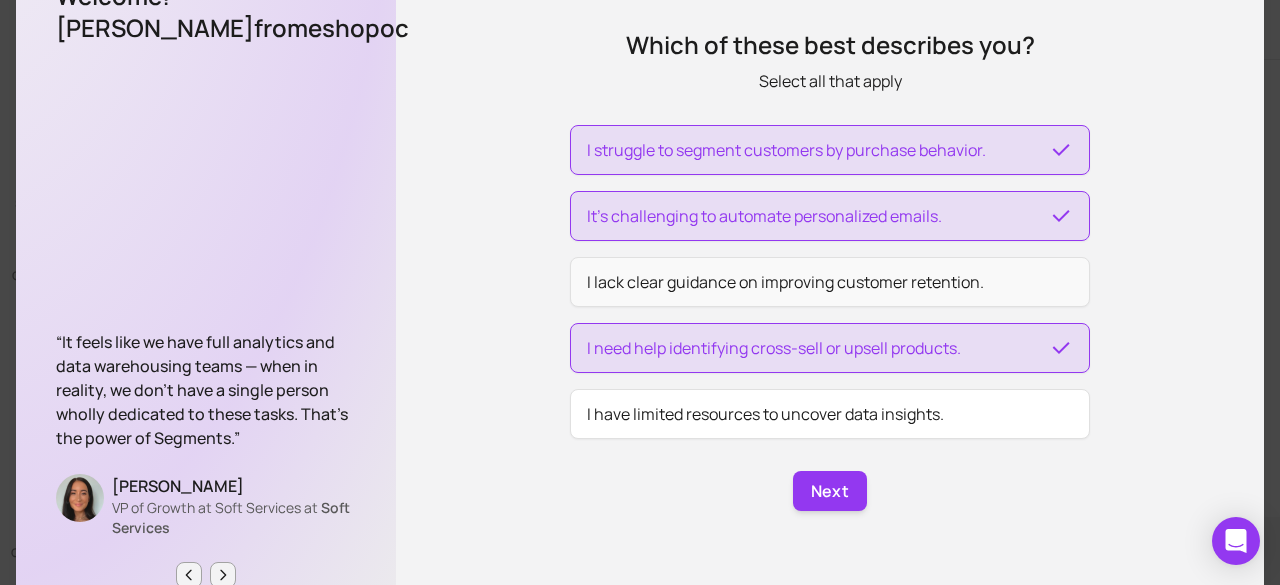click on "I have limited resources to uncover data insights." at bounding box center (830, 414) 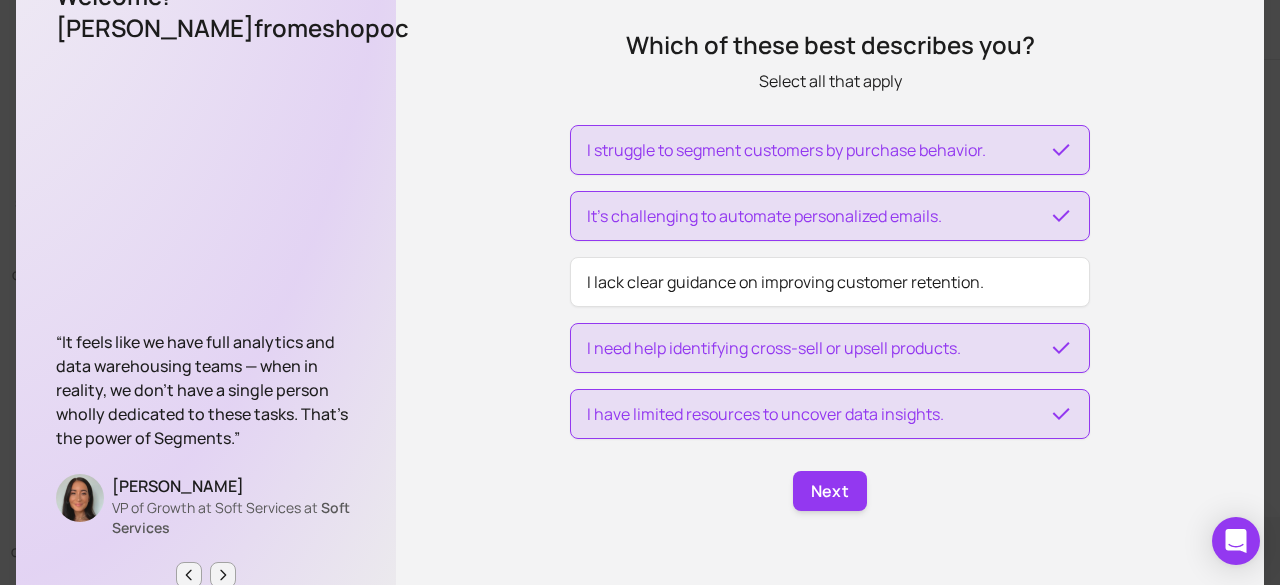 click on "I lack clear guidance on improving customer retention." at bounding box center [830, 282] 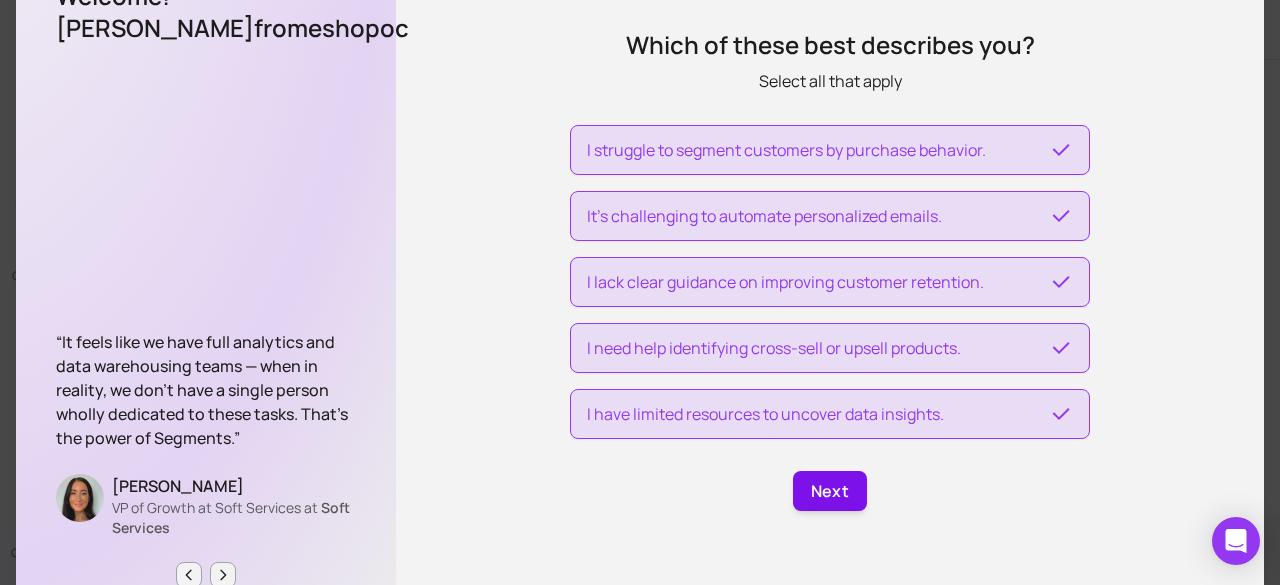 click on "Next" at bounding box center [830, 491] 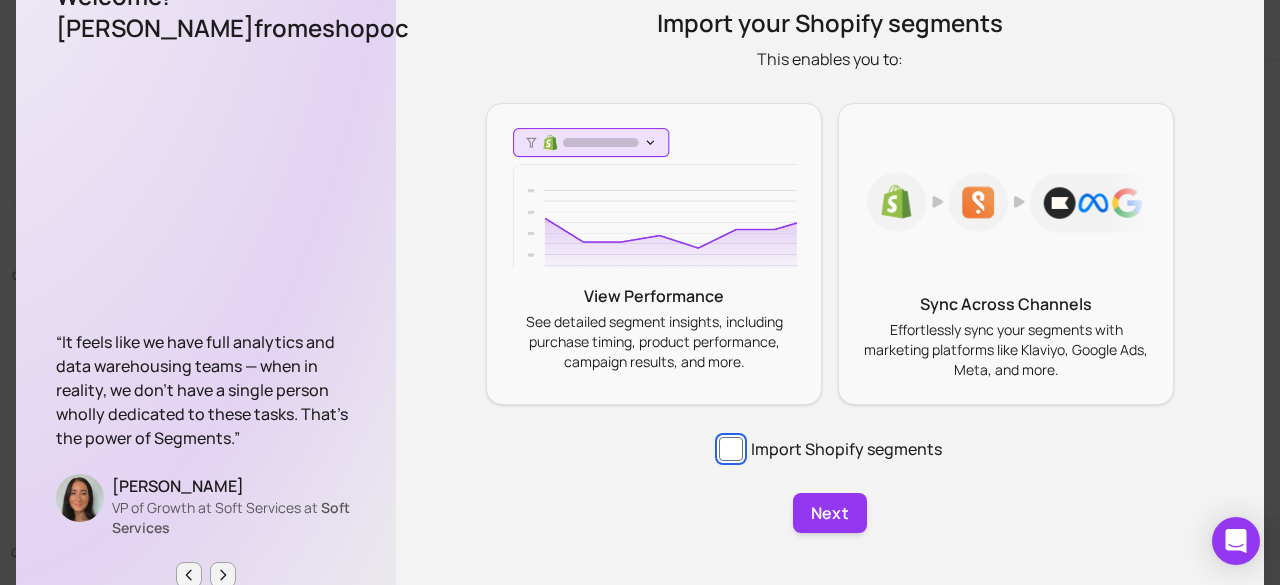 click on "Import Shopify segments" at bounding box center (830, 449) 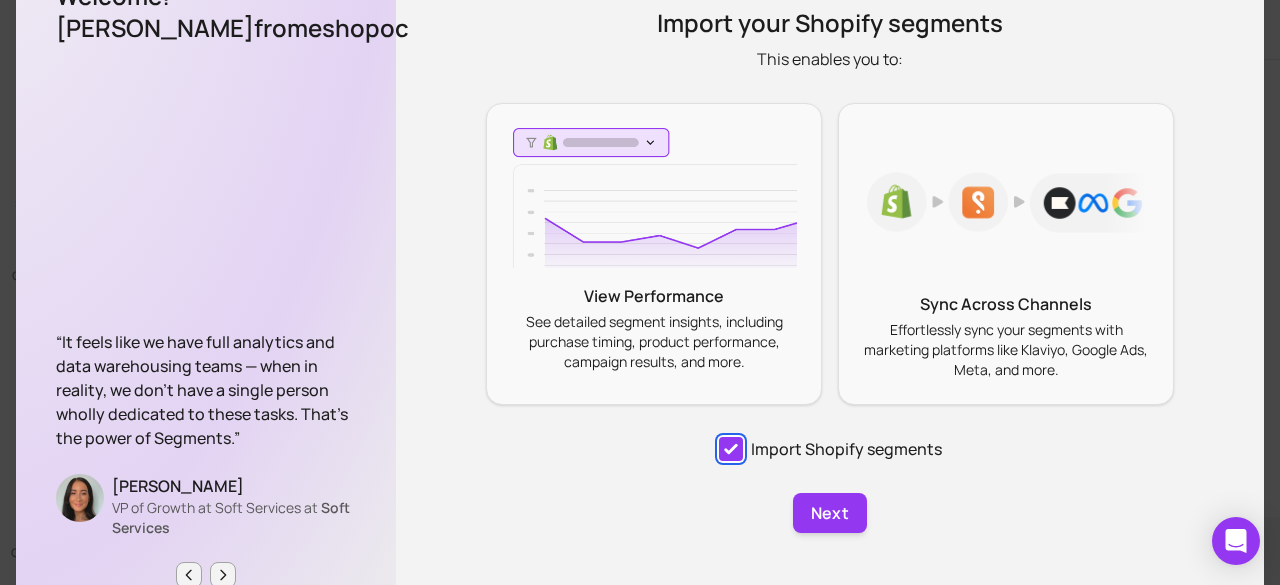 checkbox on "true" 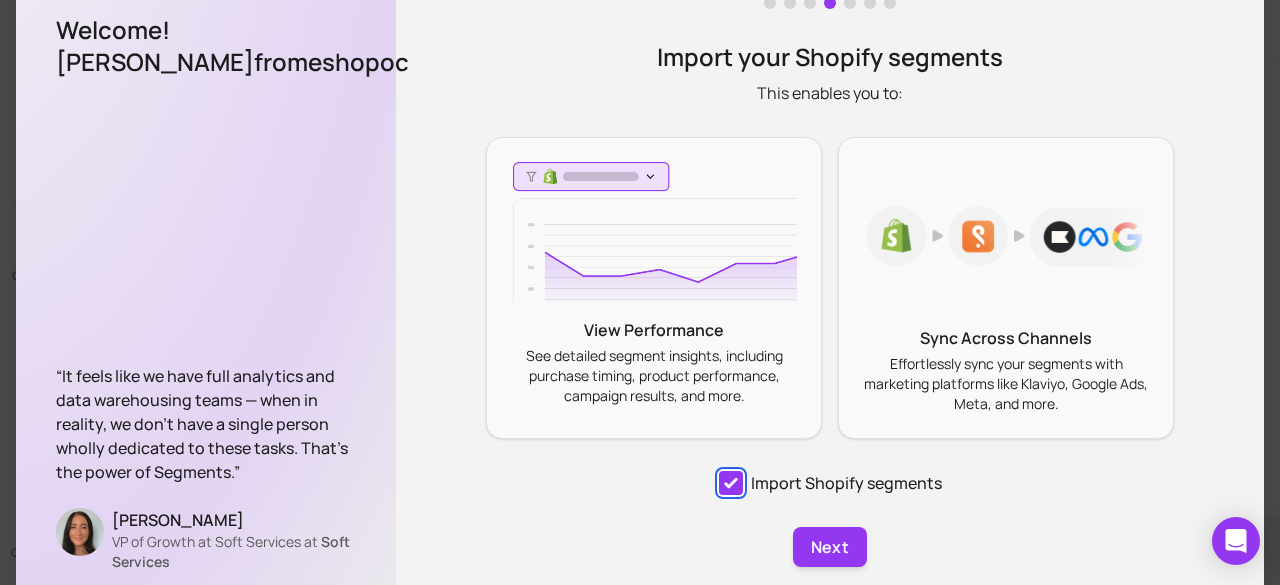 scroll, scrollTop: 164, scrollLeft: 0, axis: vertical 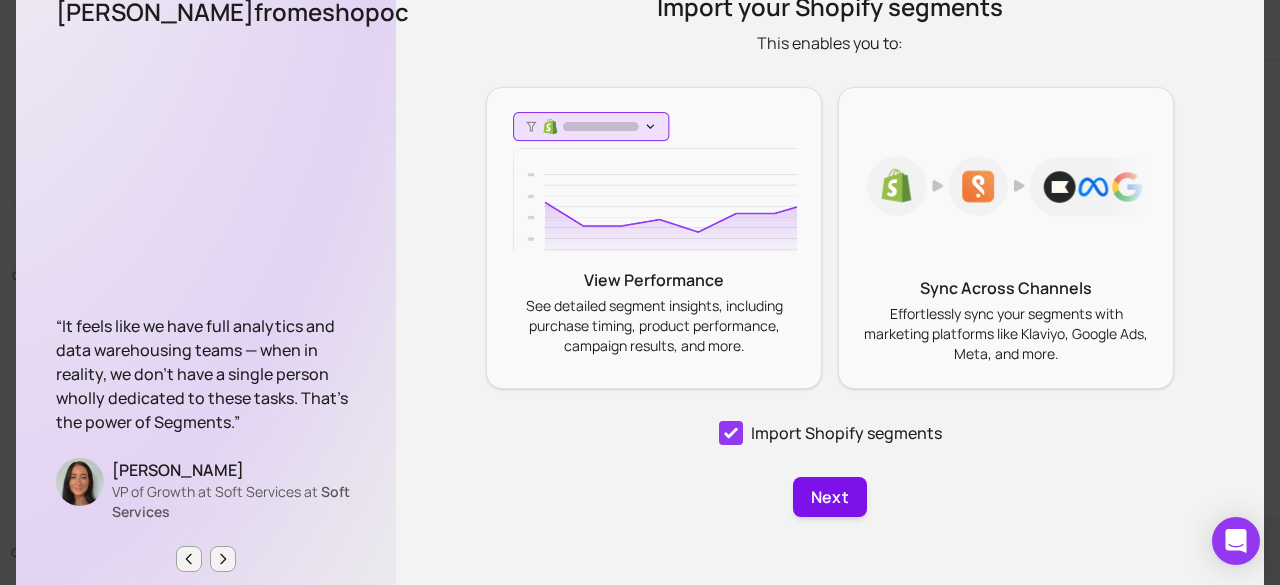 click on "Next" at bounding box center [830, 497] 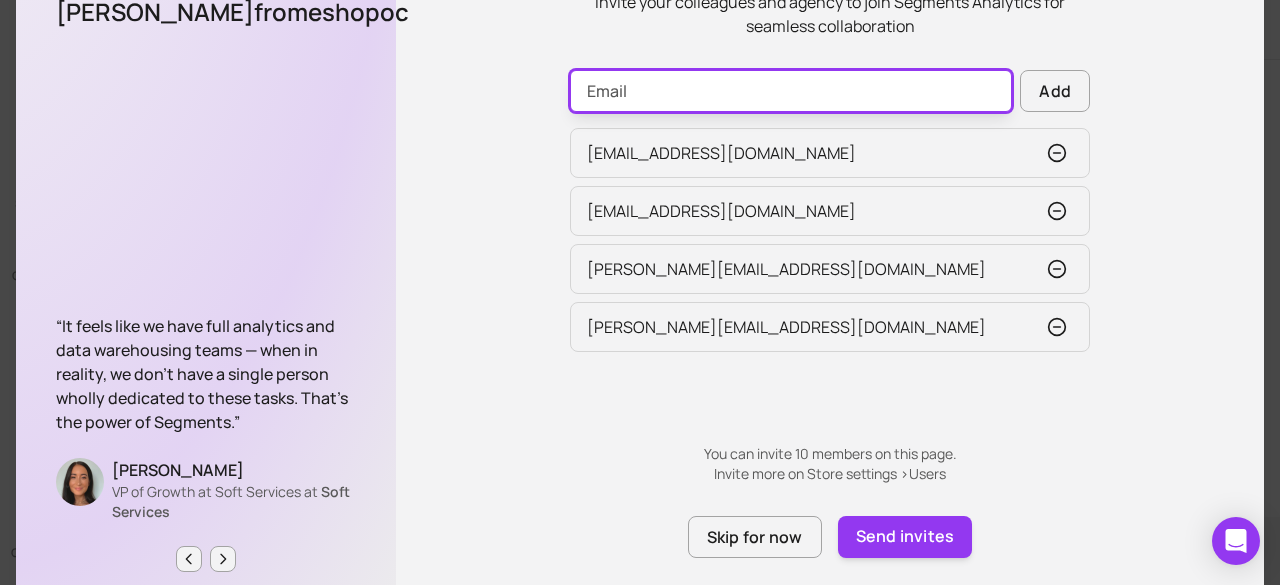 click at bounding box center [791, 91] 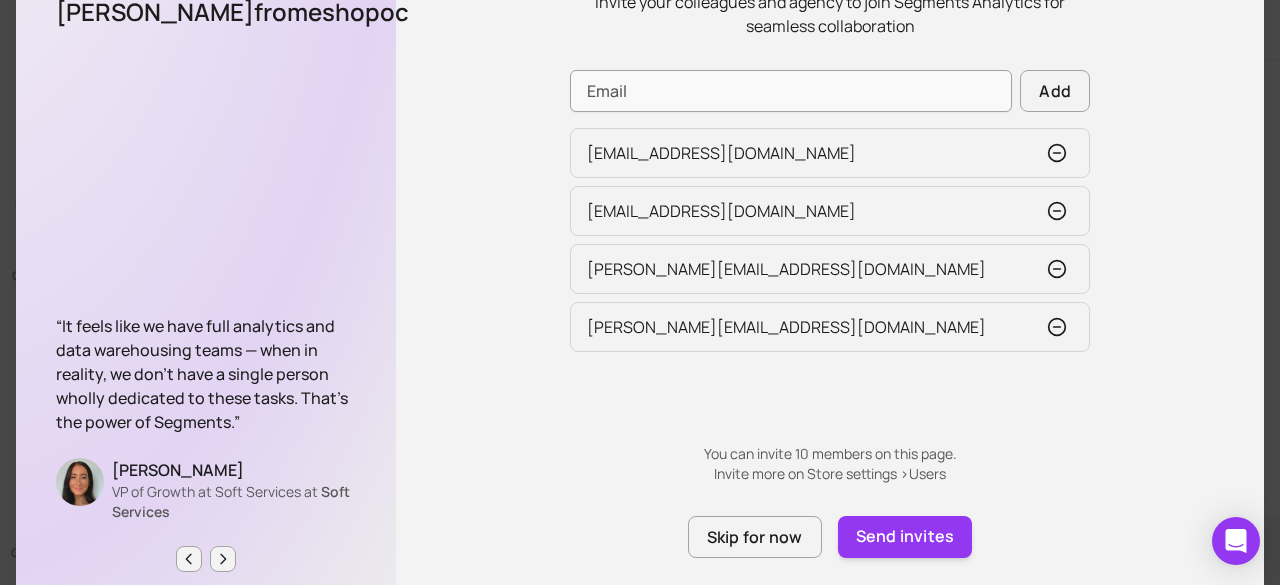 click on "Data is a team sport Invite your colleagues and agency to join Segments Analytics for seamless collaboration Add softpulsedev010@gmail.com softpulsedev006@gmail.com aakash@optculture.com sapna@optculture.com You can invite 10 members on this page. Invite more on Store settings   >  Users Skip for now Send invites" at bounding box center (830, 232) 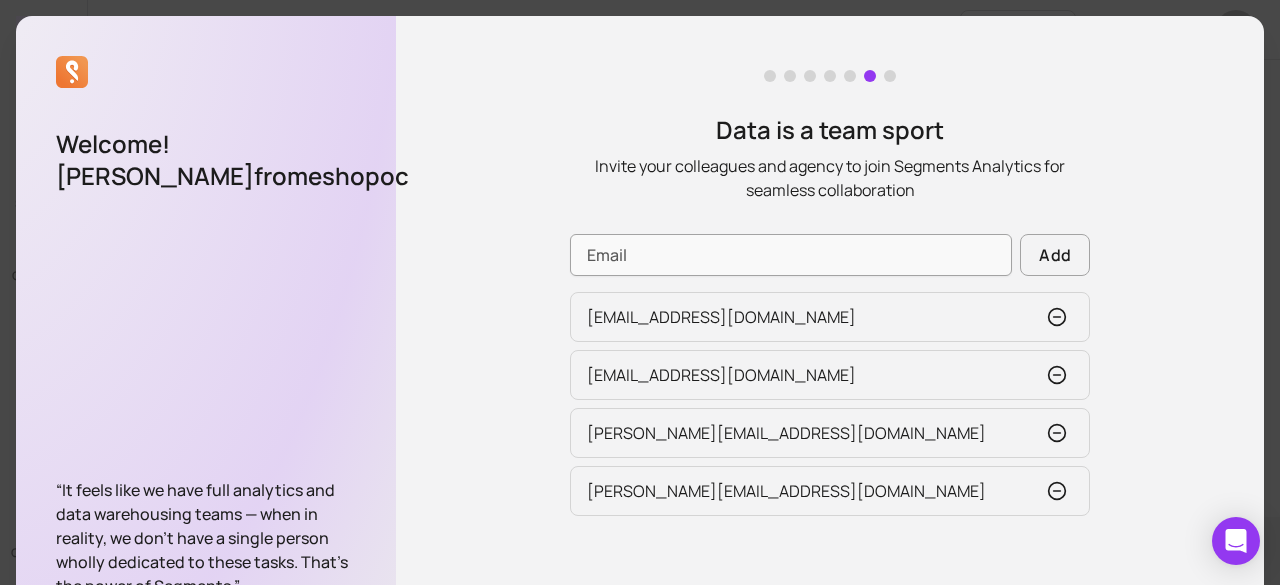 scroll, scrollTop: 2, scrollLeft: 0, axis: vertical 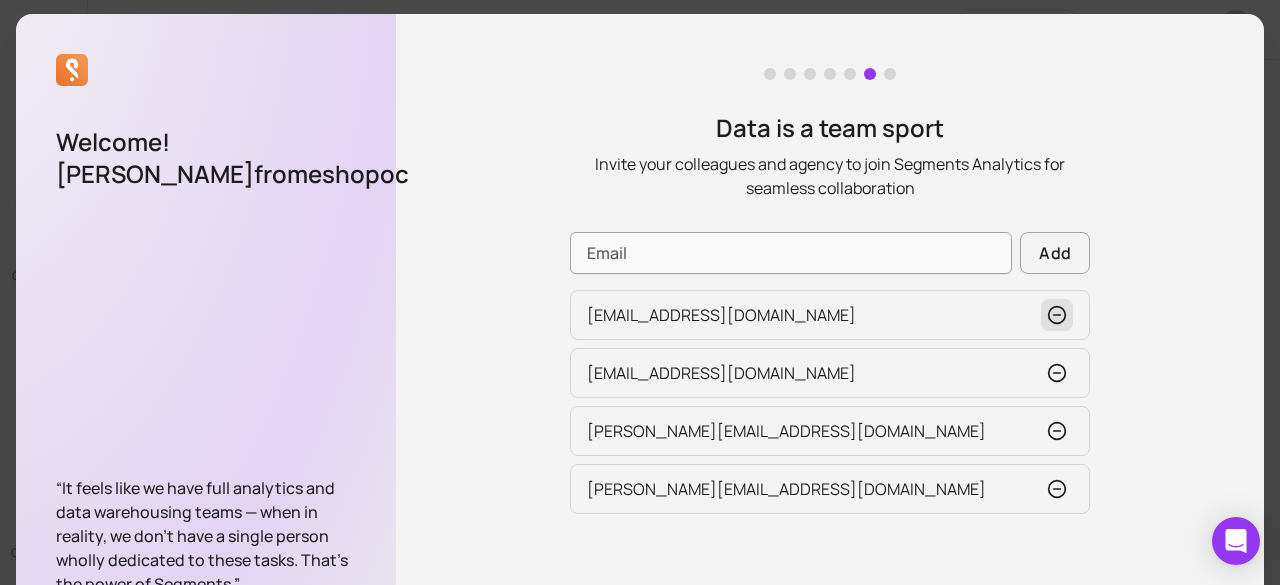 click 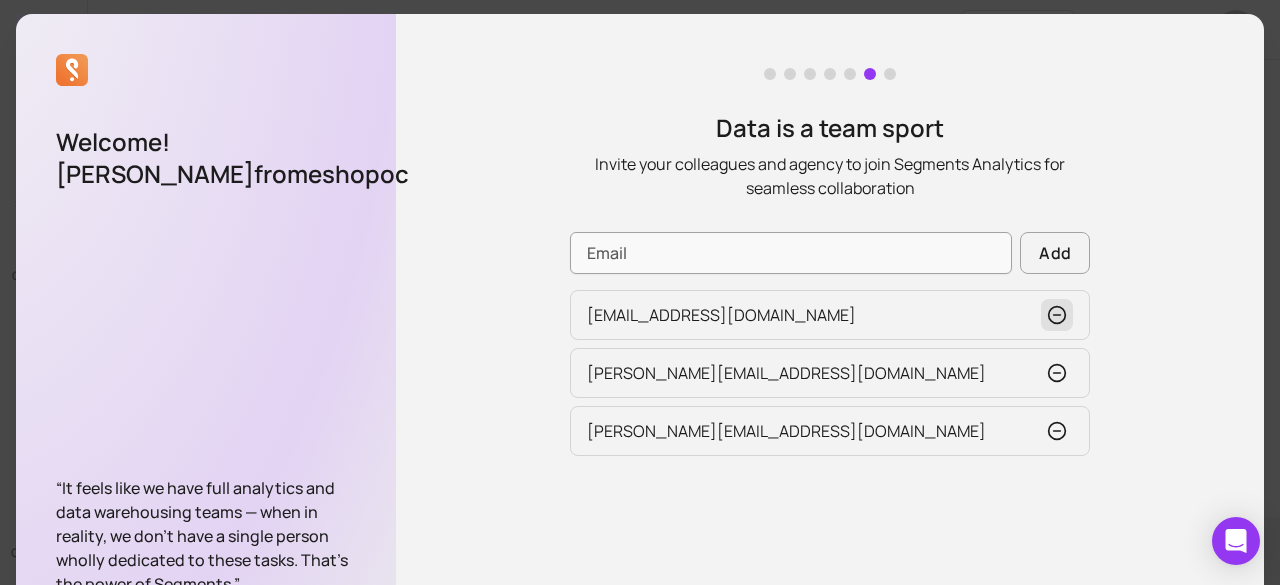 click 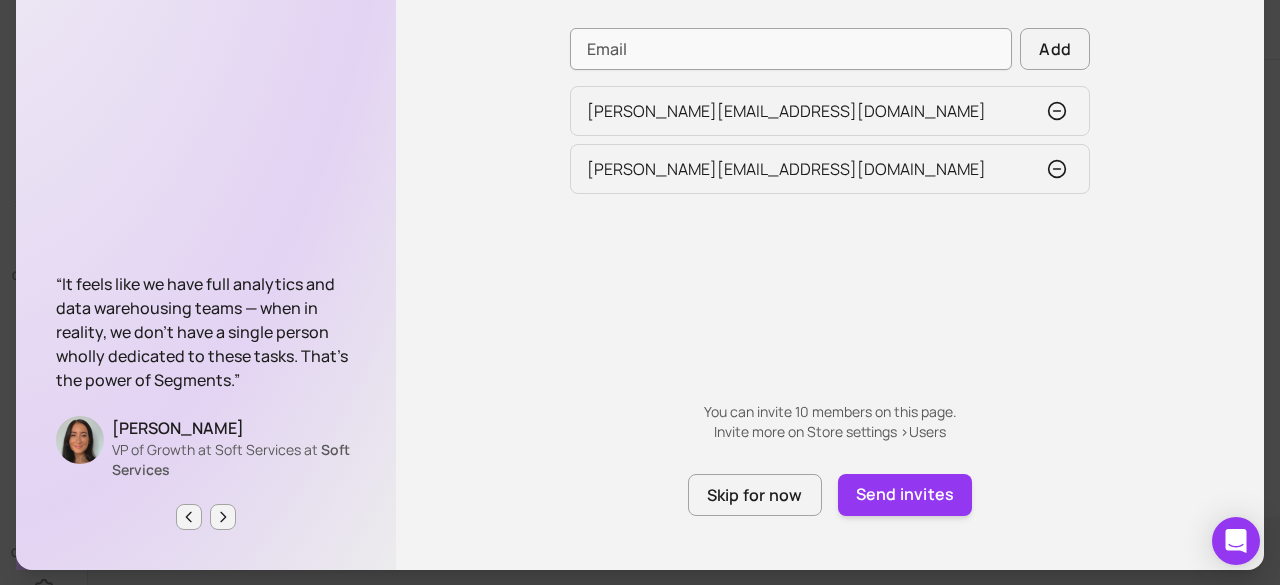 scroll, scrollTop: 206, scrollLeft: 0, axis: vertical 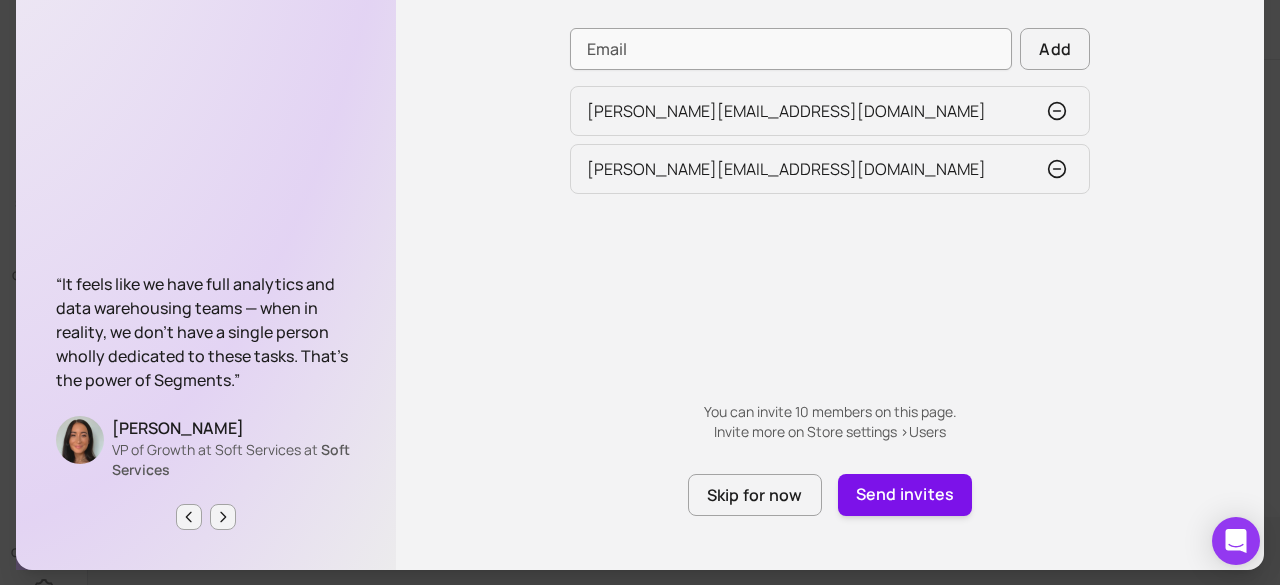 click on "Send invites" at bounding box center [905, 495] 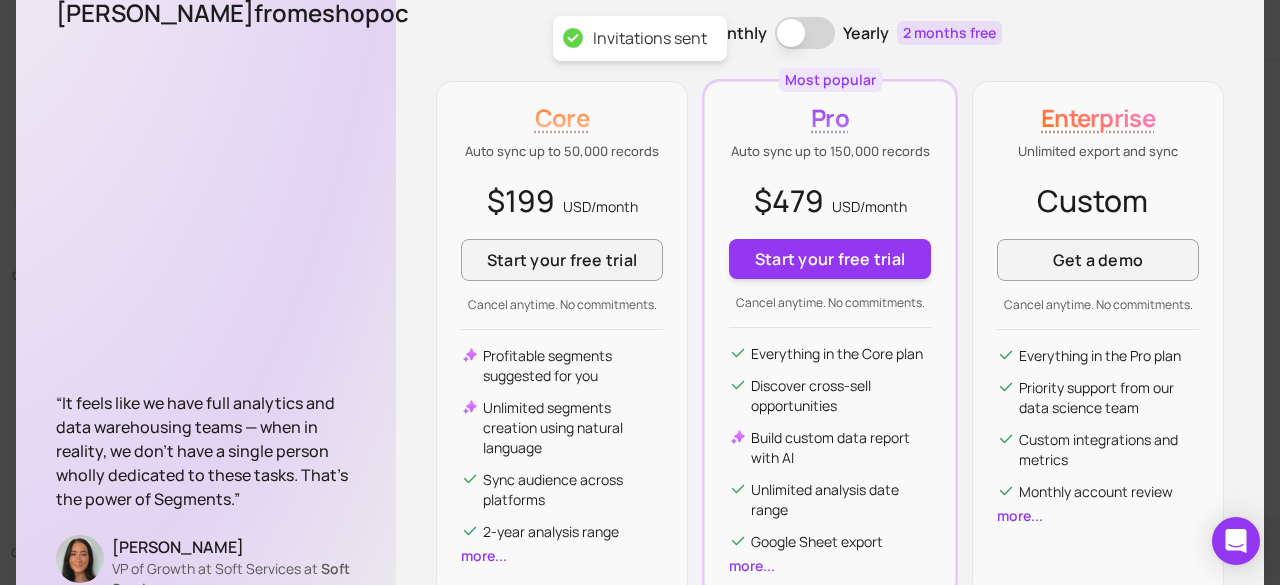 scroll, scrollTop: 161, scrollLeft: 0, axis: vertical 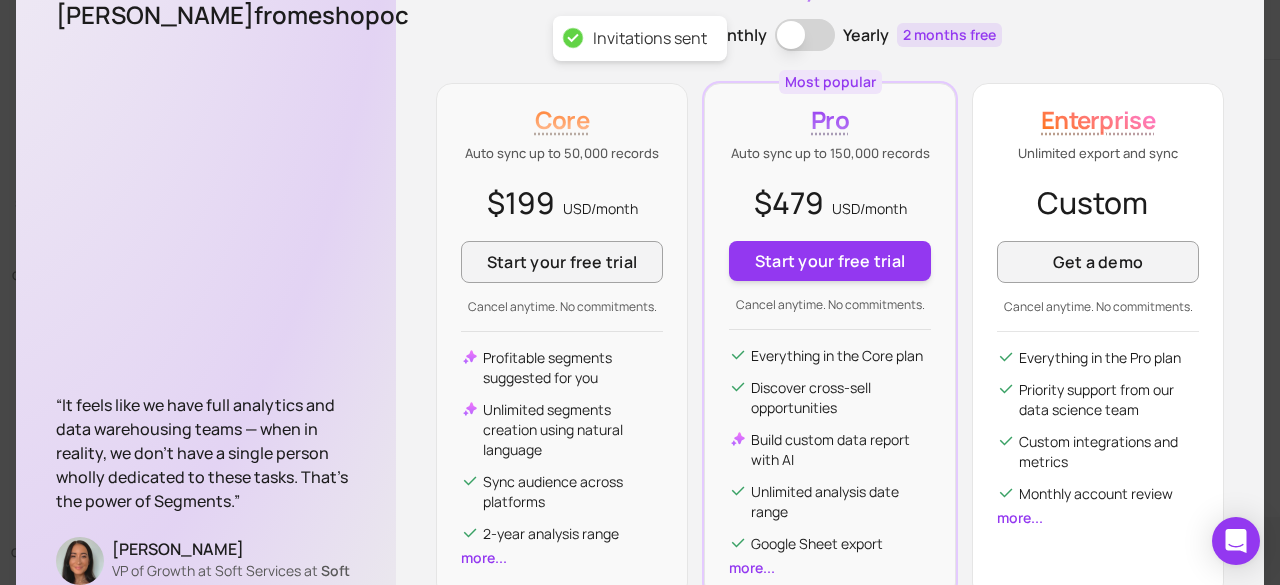 click on "Unlimited export and sync" at bounding box center (1098, 154) 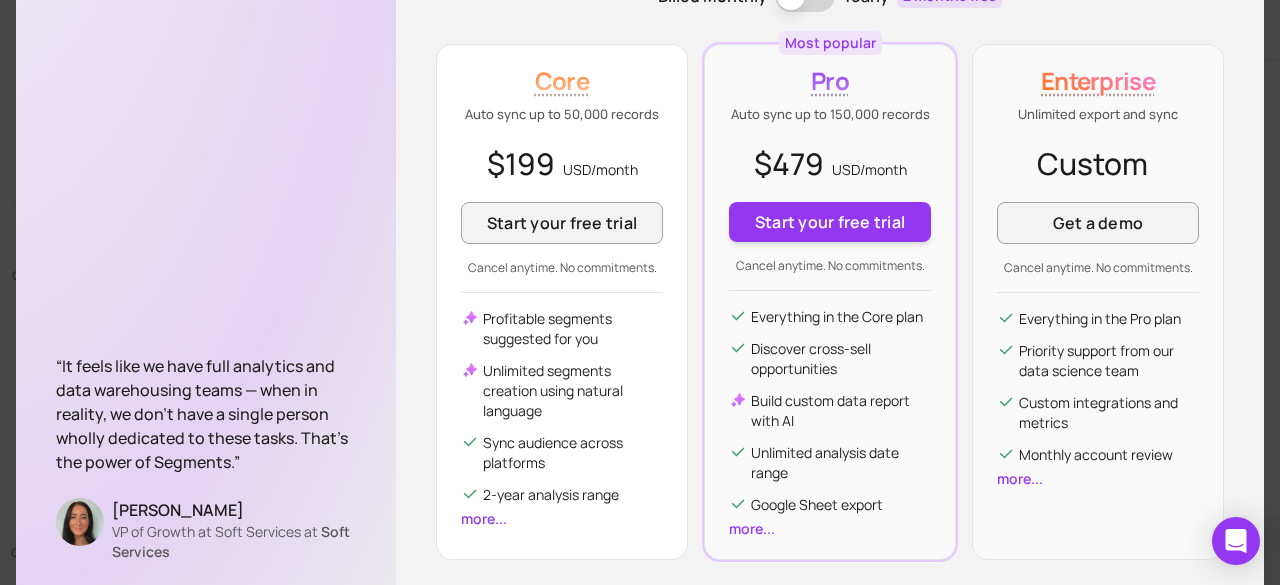 scroll, scrollTop: 197, scrollLeft: 0, axis: vertical 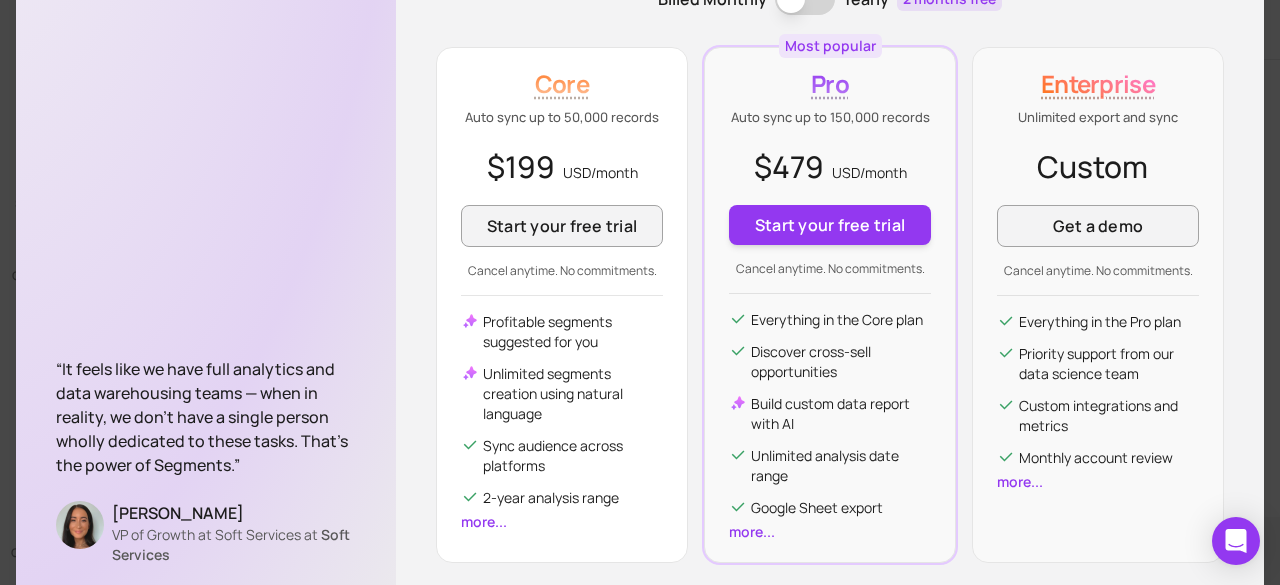click on "Unlimited segments creation using natural language" at bounding box center [573, 394] 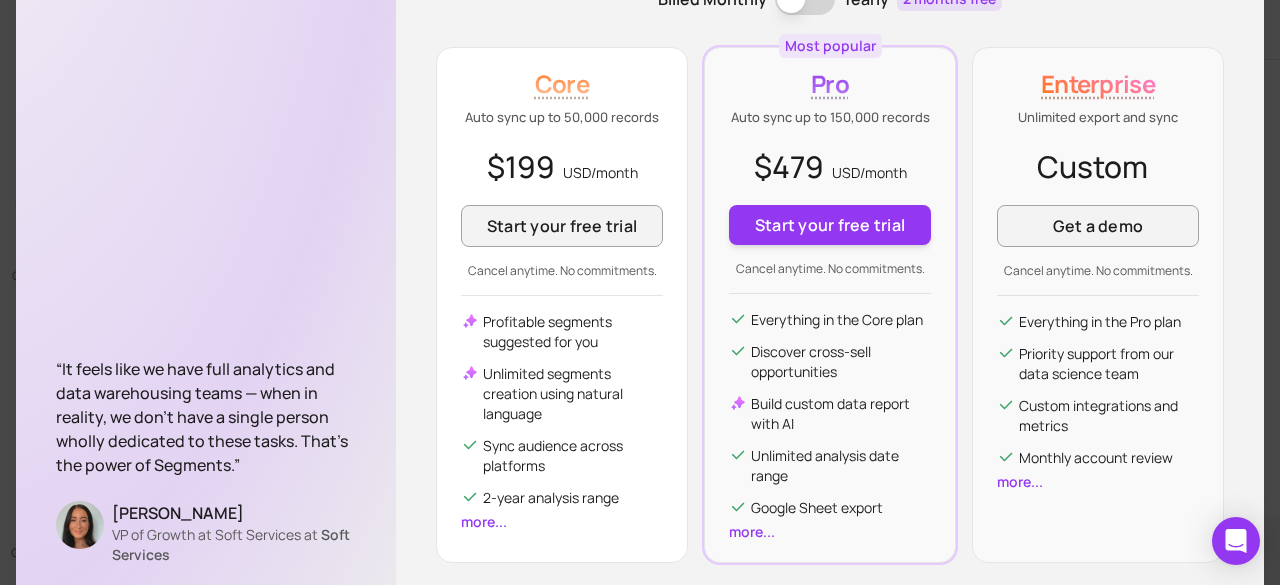 click on "$199 USD/  month" at bounding box center [562, 166] 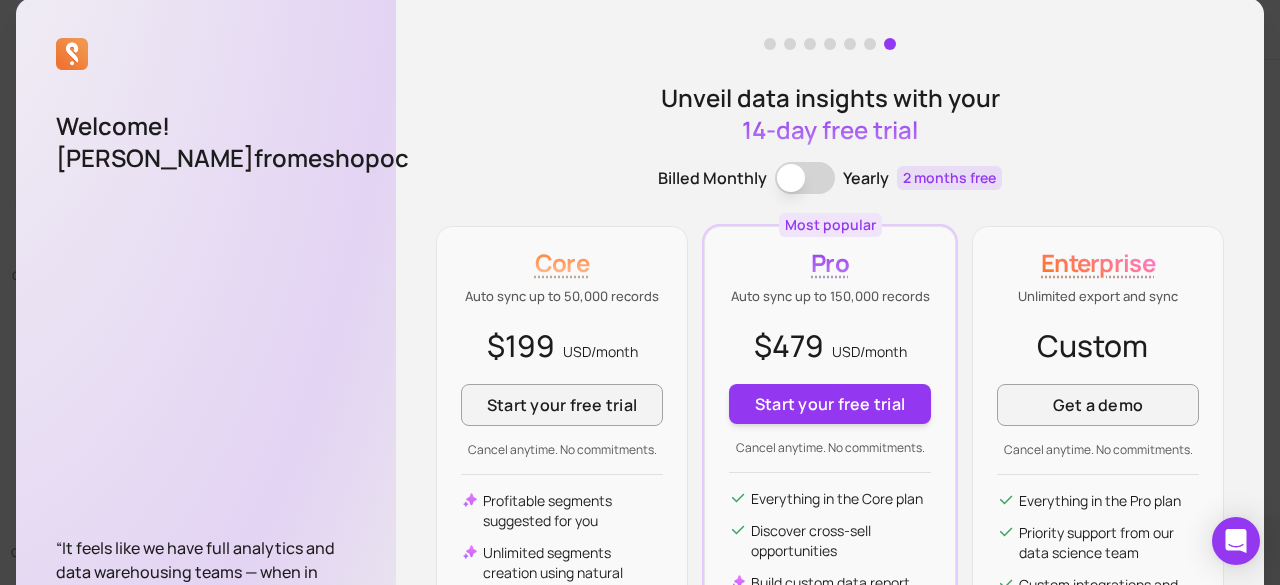 scroll, scrollTop: 281, scrollLeft: 0, axis: vertical 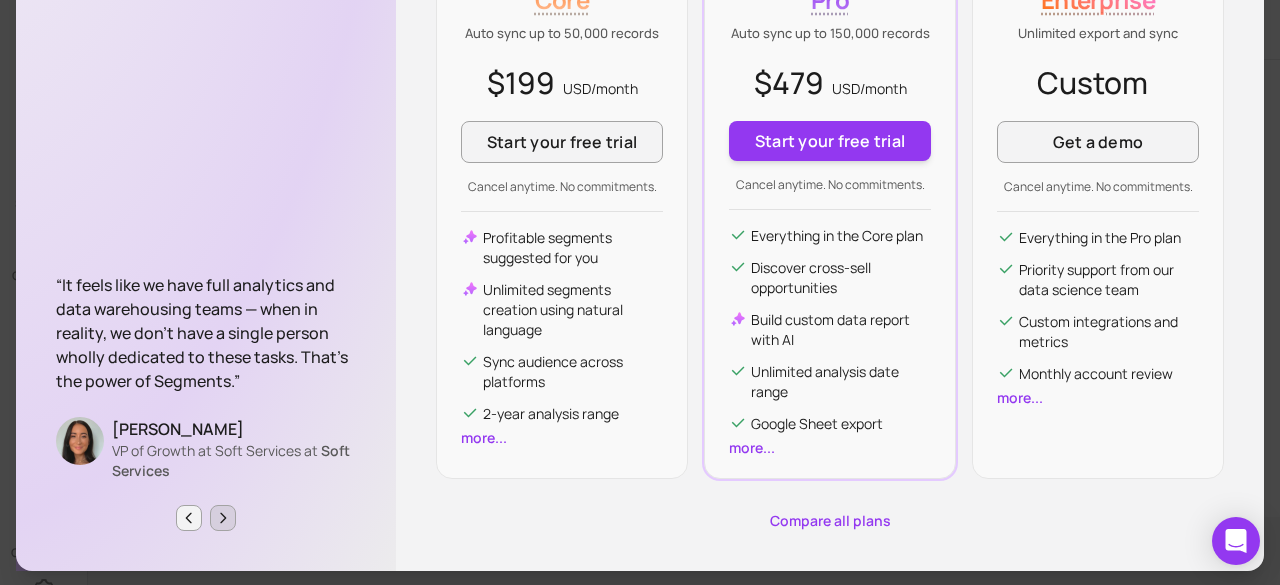 click on "Welcome! Srinivas K  from  eshopoc “It feels like we have full analytics and data warehousing teams — when in reality, we don’t have a single person wholly dedicated to these tasks. That’s the power of Segments.” Stephanie DiSturco VP of Growth at Soft Services at   Soft Services" at bounding box center (206, 153) 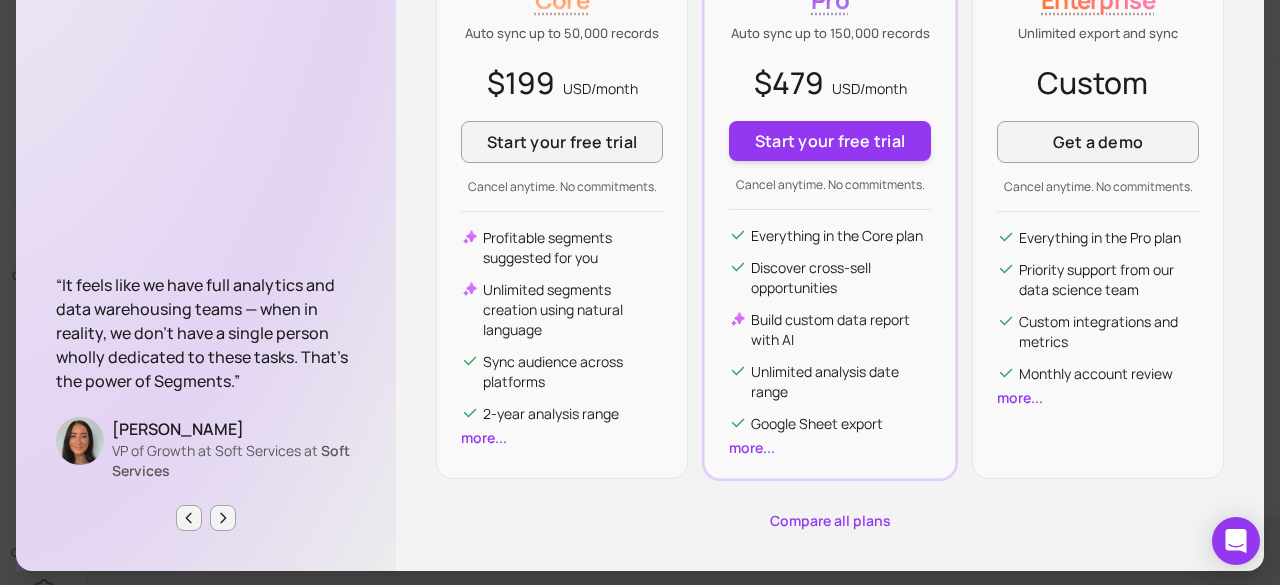 click on "Compare all plans" at bounding box center [830, 521] 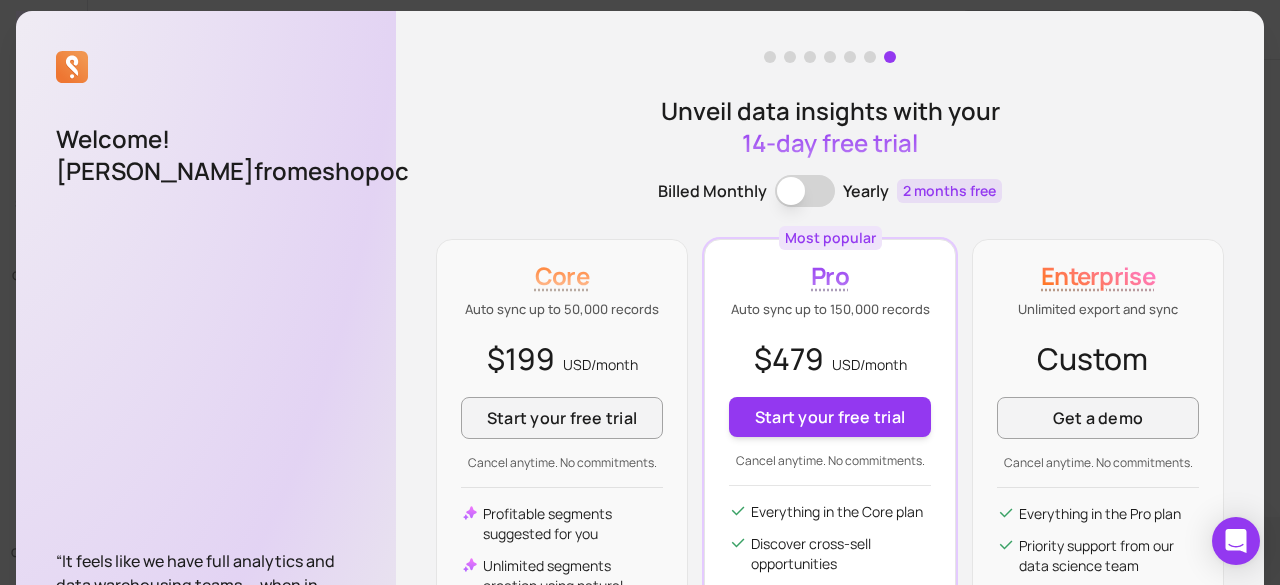 scroll, scrollTop: 0, scrollLeft: 0, axis: both 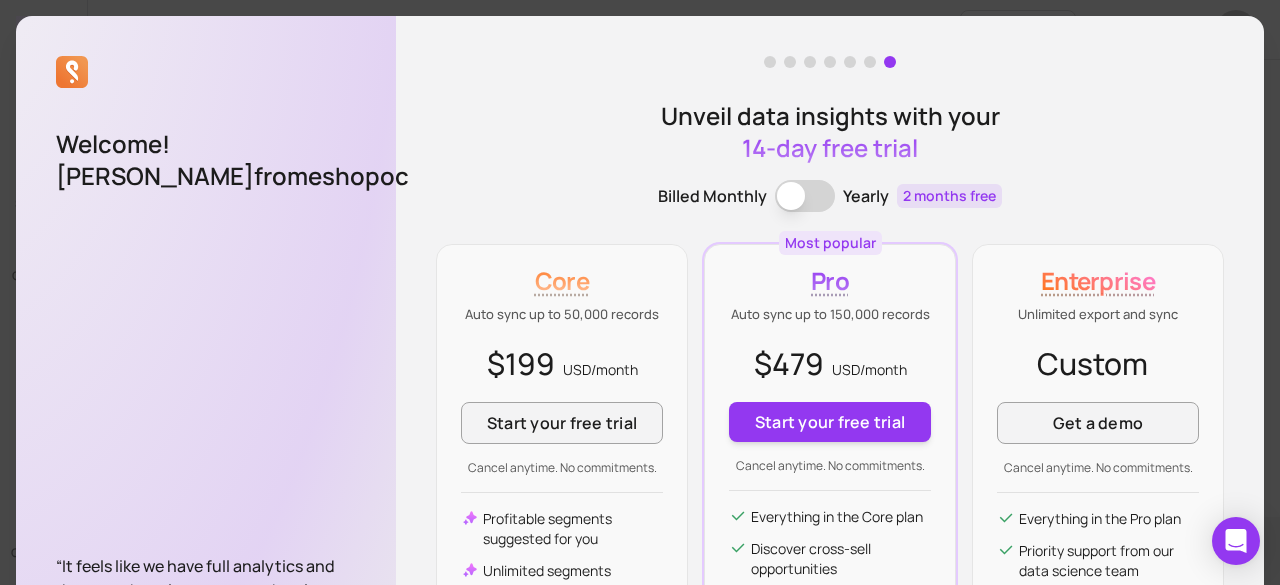 click at bounding box center (890, 62) 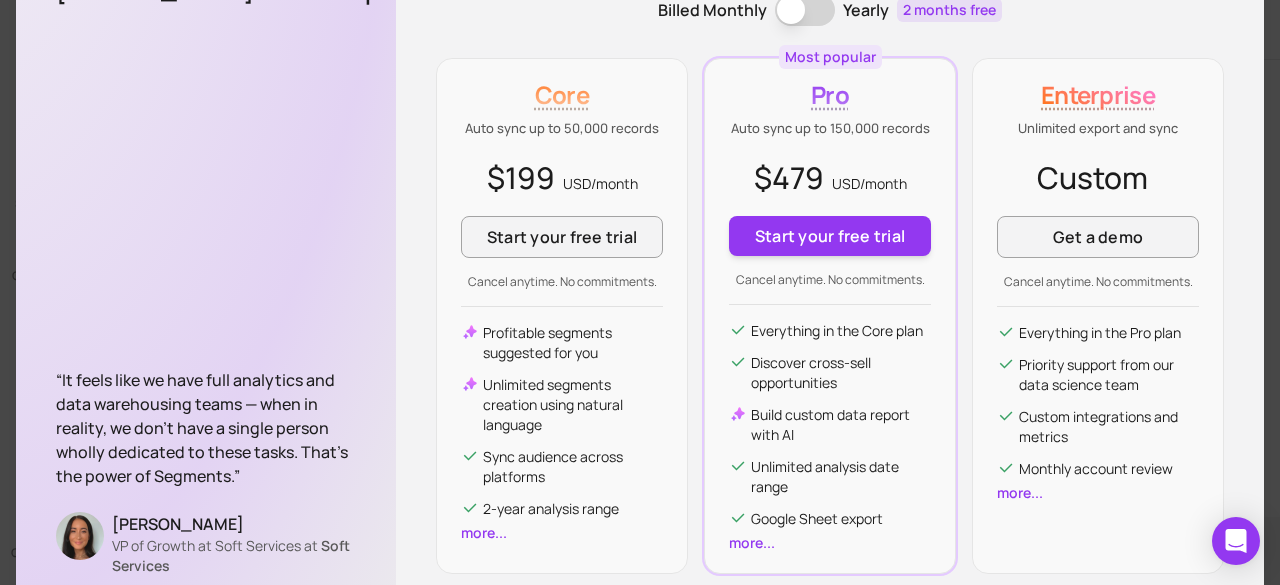scroll, scrollTop: 281, scrollLeft: 0, axis: vertical 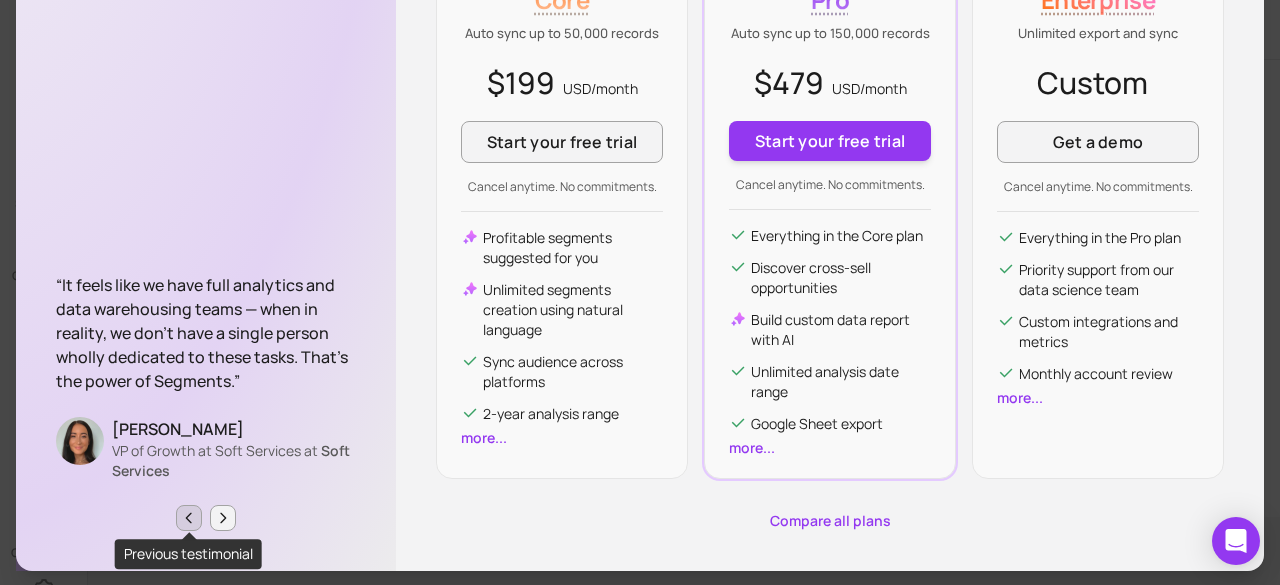click 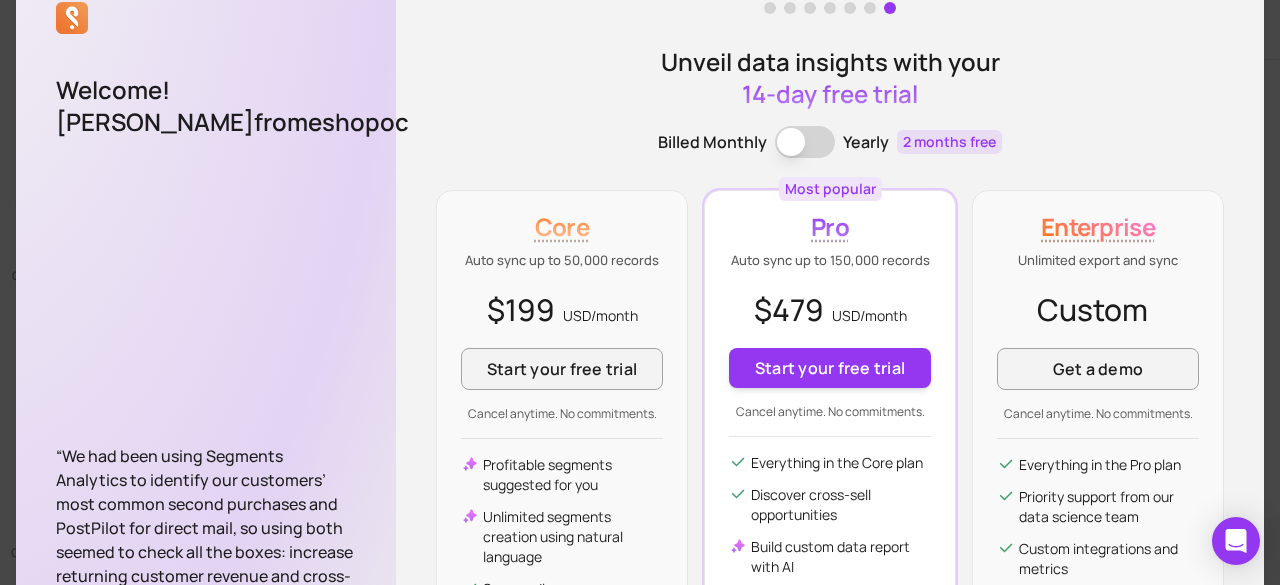 scroll, scrollTop: 0, scrollLeft: 0, axis: both 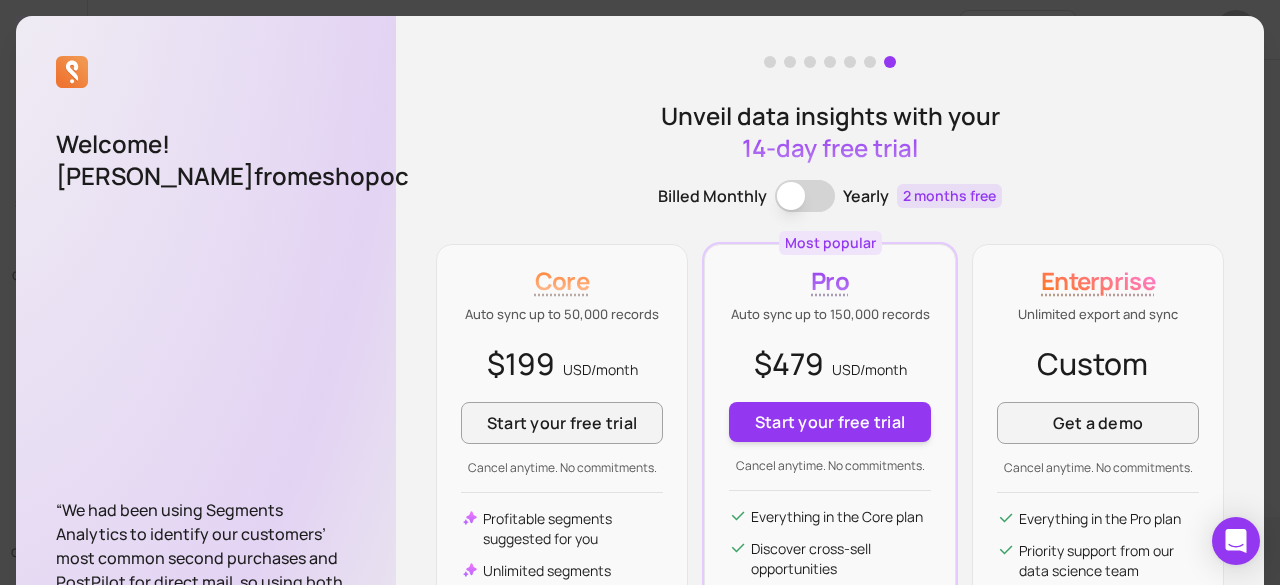 click at bounding box center [770, 62] 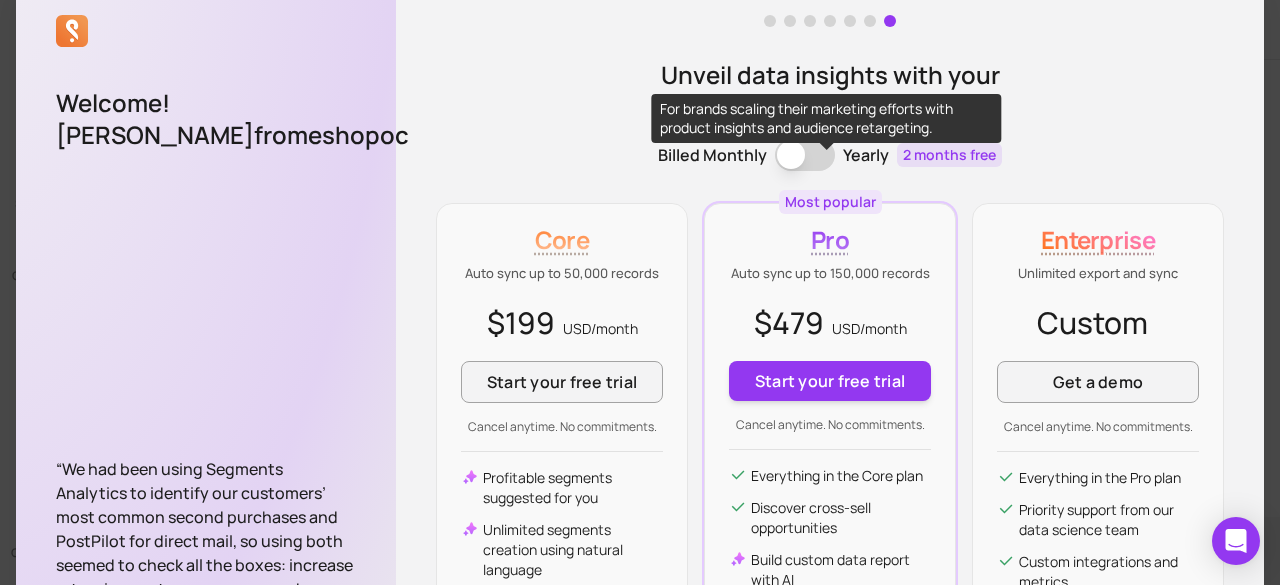 scroll, scrollTop: 14, scrollLeft: 0, axis: vertical 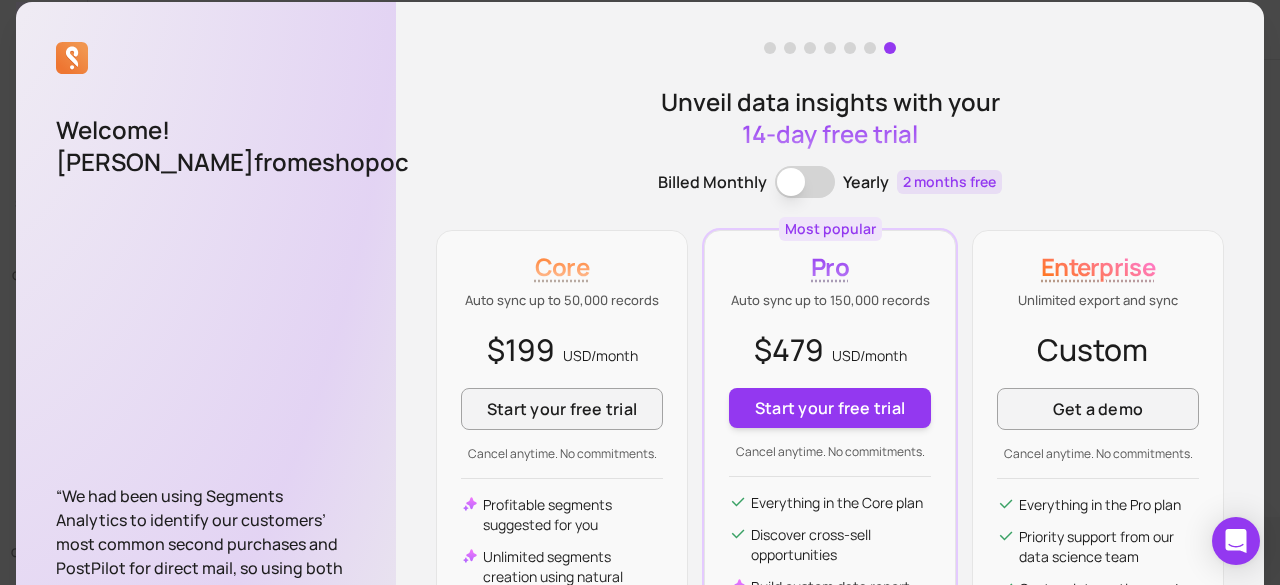 click at bounding box center (870, 48) 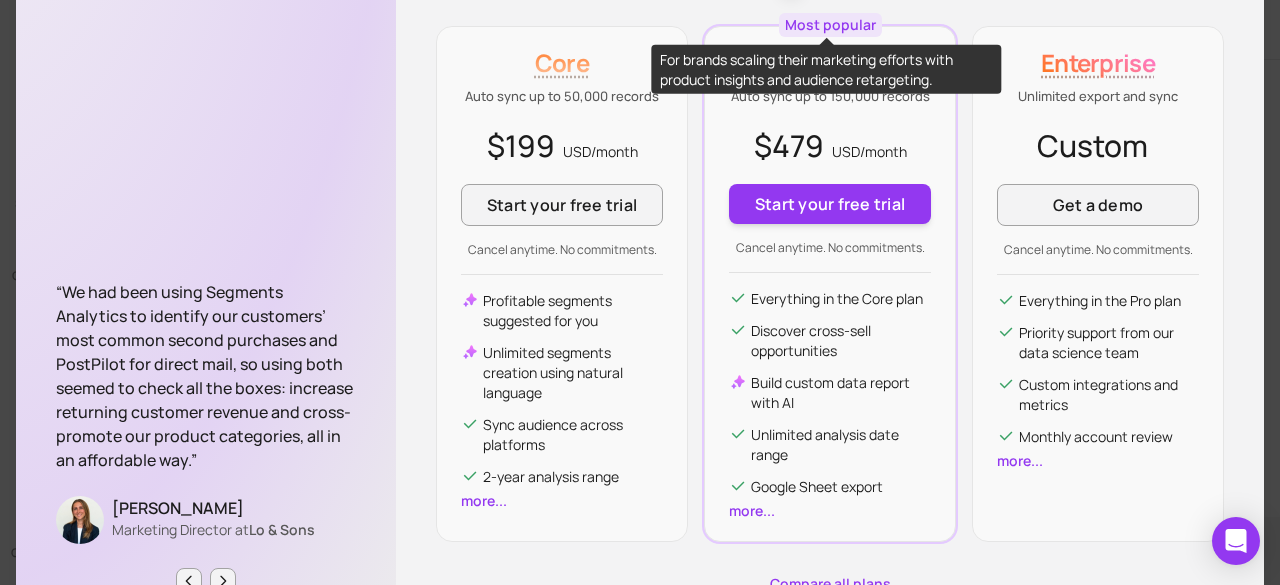 scroll, scrollTop: 281, scrollLeft: 0, axis: vertical 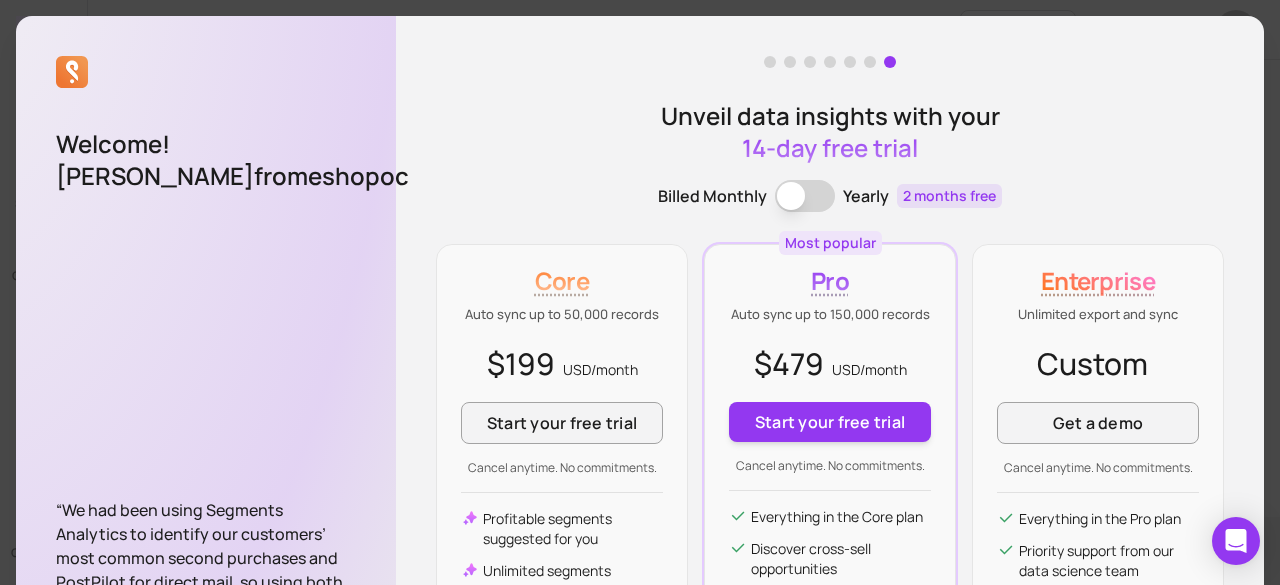 click on "Unveil data insights with your   14-day free trial Billed Monthly   Billing term Yearly 2 months free Core Auto sync up to 50,000 records $199 USD/  month Start your free trial Cancel anytime. No commitments. Profitable segments suggested for you   Unlimited segments creation using natural language   Sync audience across platforms   2-year analysis range   more... Most popular Pro Auto sync up to 150,000 records $479 USD/  month Start your free trial Cancel anytime. No commitments. Everything in the Core plan   Discover cross-sell opportunities   Build custom data report with AI   Unlimited analysis date range   Google Sheet export   more... Enterprise Unlimited export and sync Custom   Get a demo Cancel anytime. No commitments. Everything in the Pro plan   Priority support from our data science team   Custom integrations and metrics   Monthly account review   more... Compare all plans" at bounding box center (830, 434) 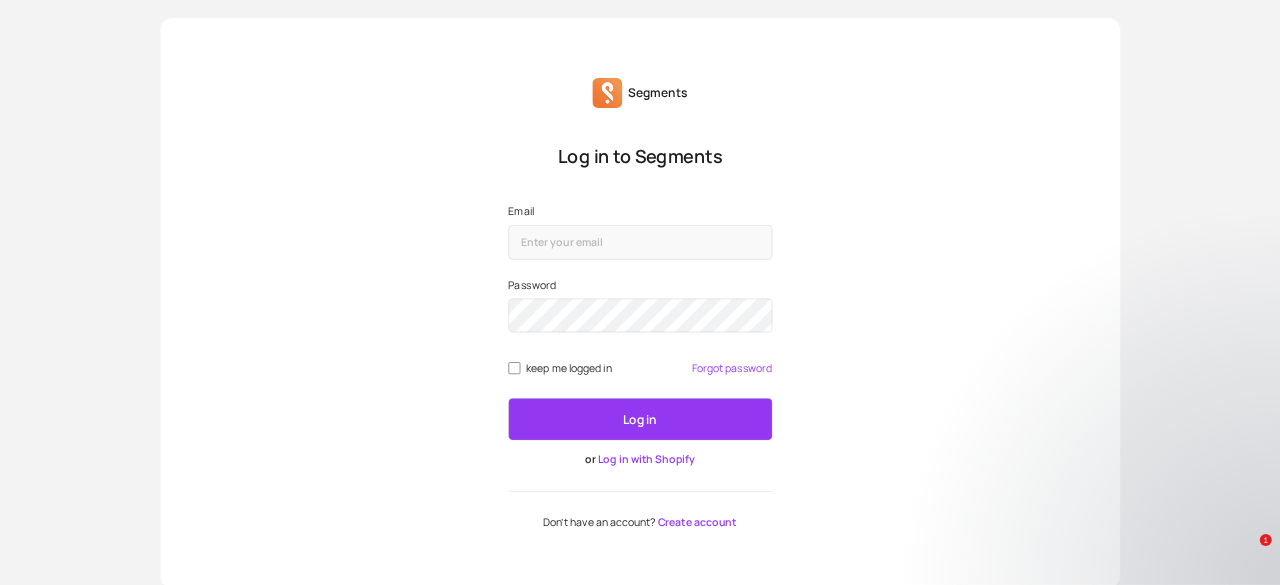 scroll, scrollTop: 0, scrollLeft: 0, axis: both 